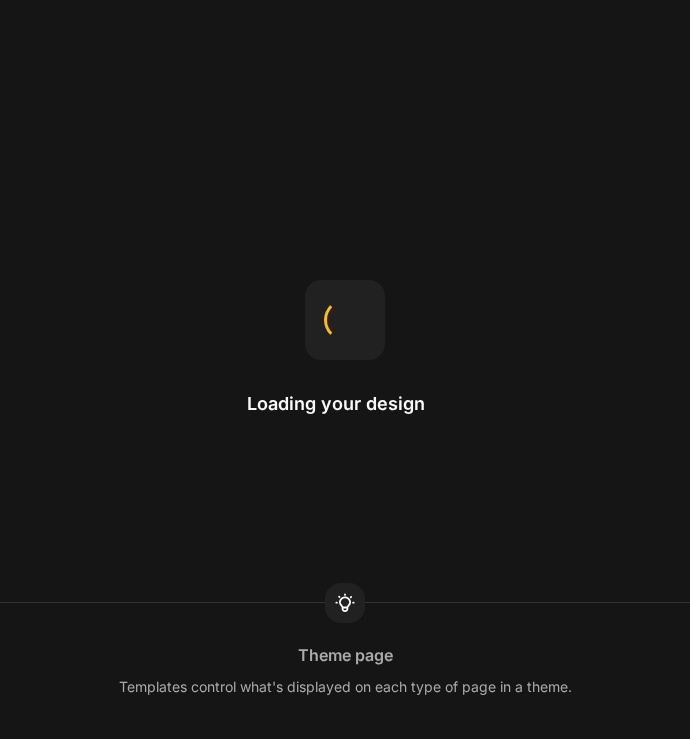 scroll, scrollTop: 0, scrollLeft: 0, axis: both 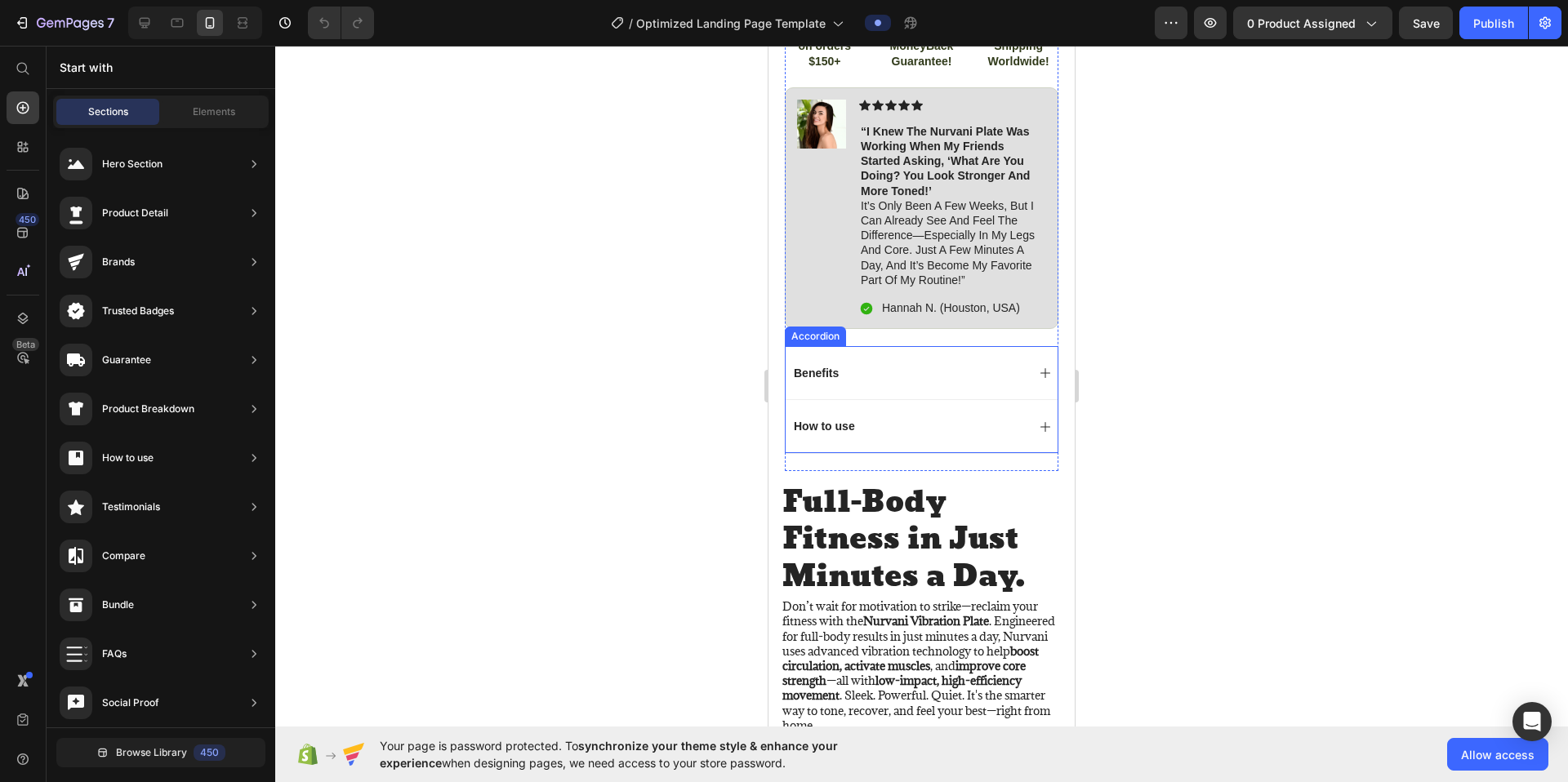 click 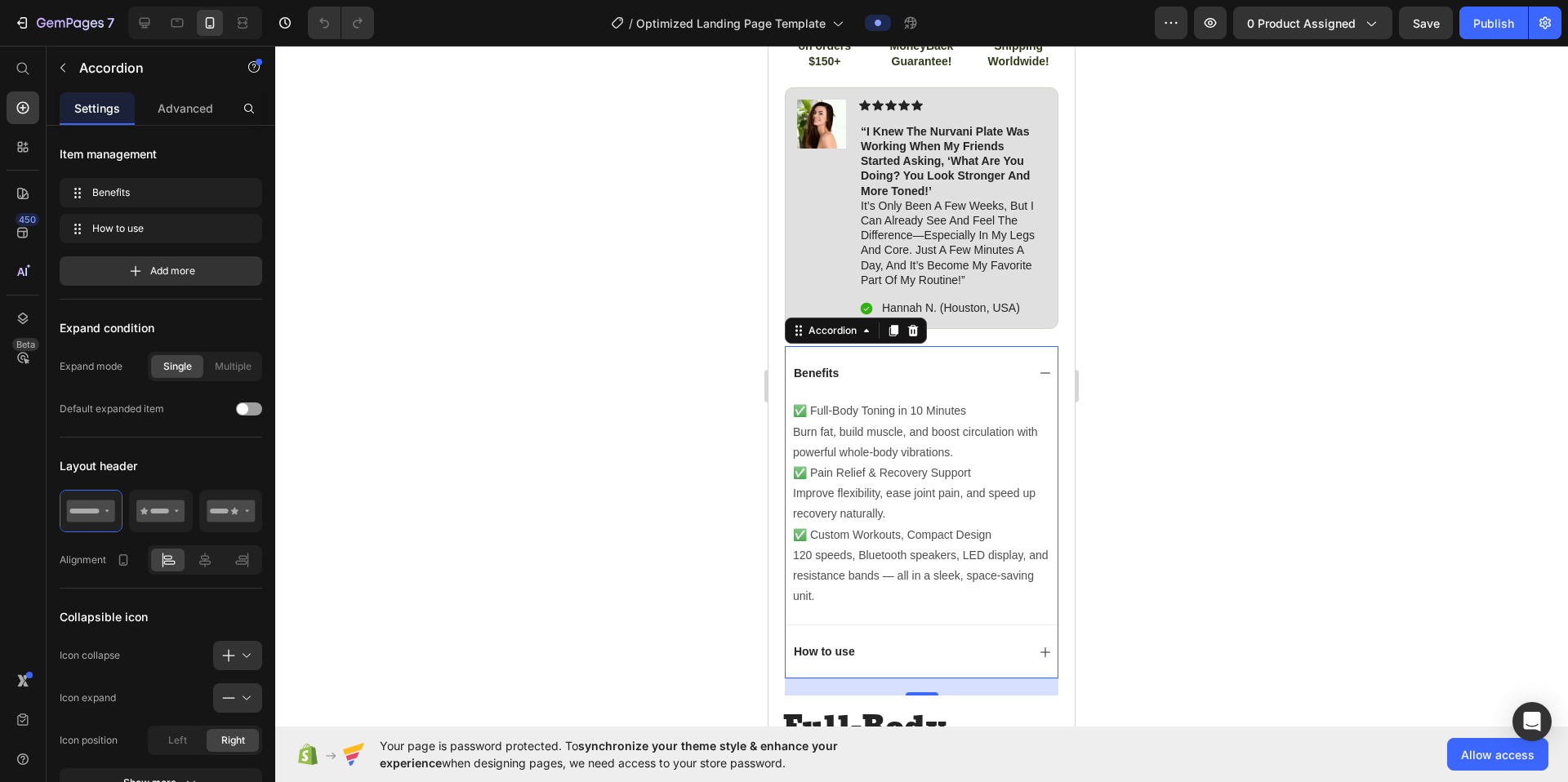 click 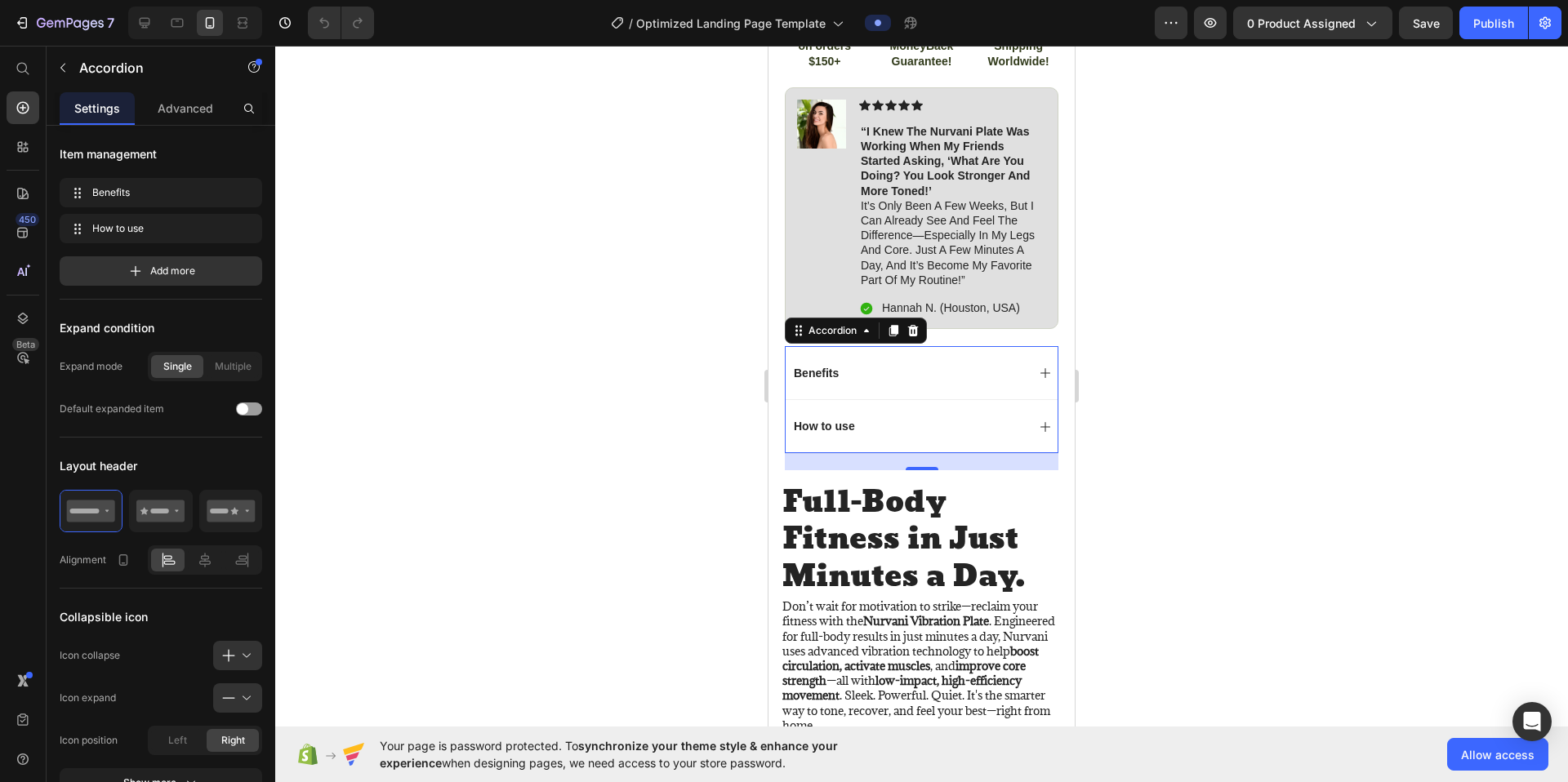 click 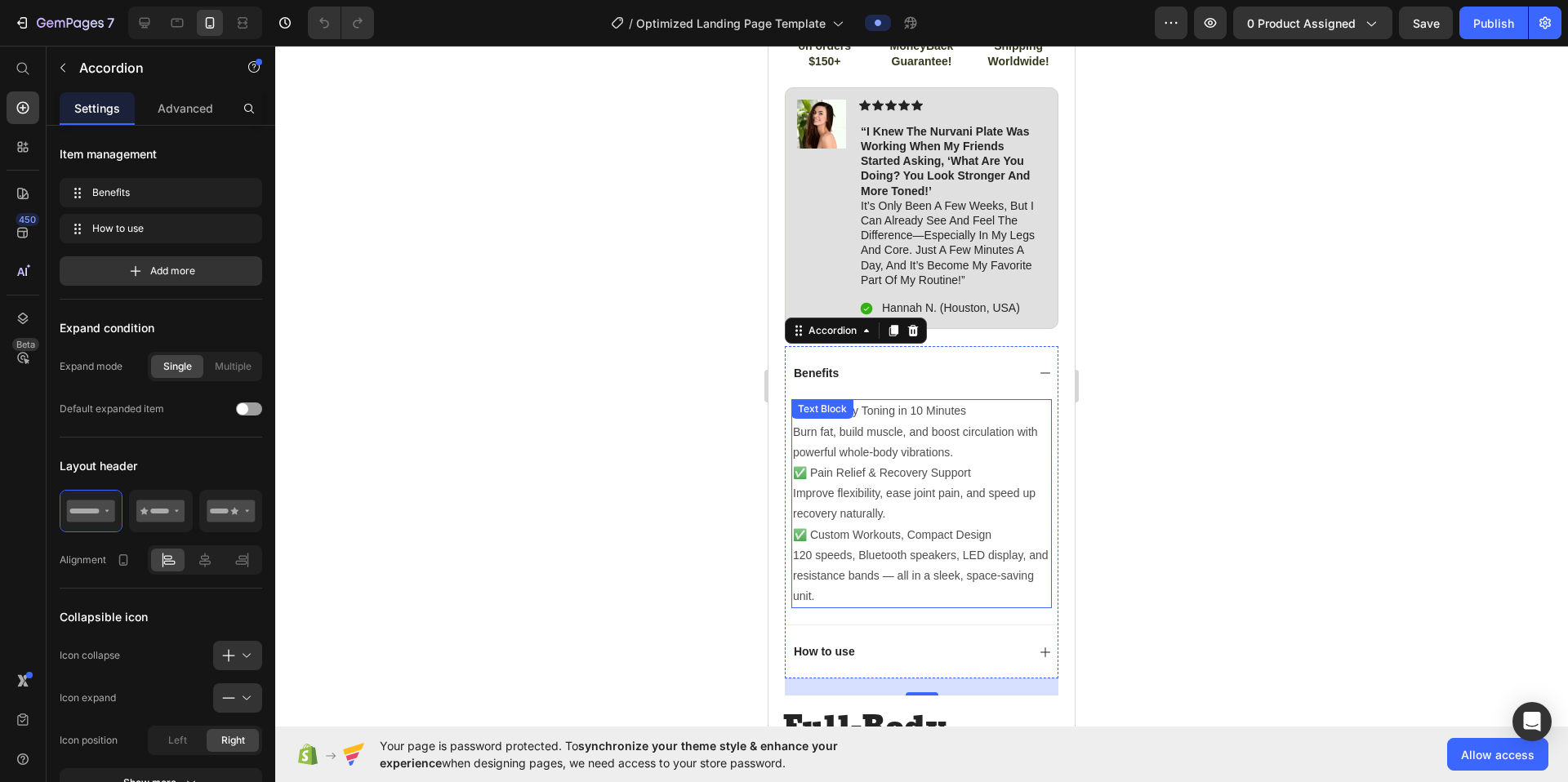 click on "Burn fat, build muscle, and boost circulation with powerful whole-body vibrations." at bounding box center (921, 442) 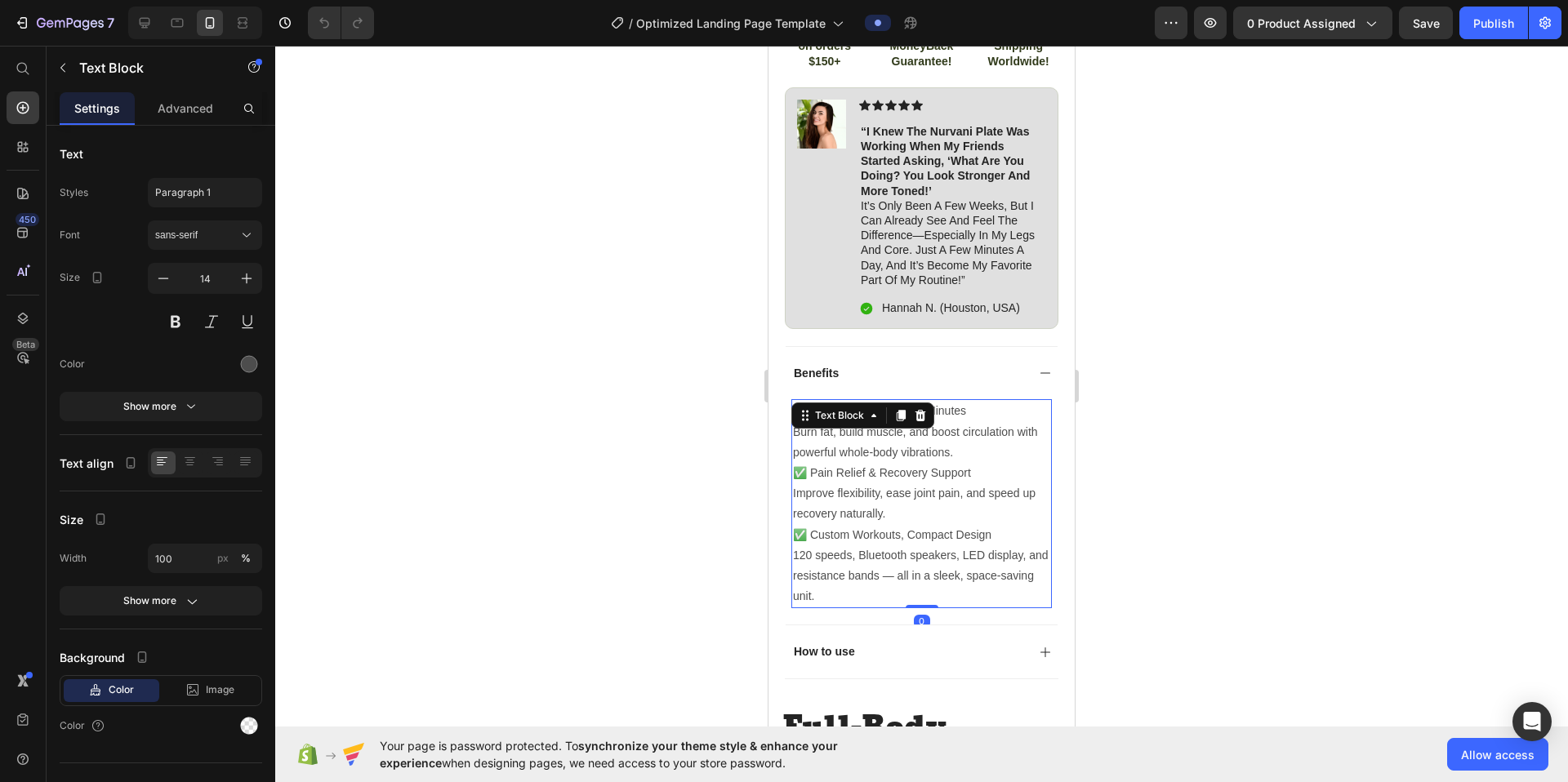 click on "Burn fat, build muscle, and boost circulation with powerful whole-body vibrations." at bounding box center [921, 442] 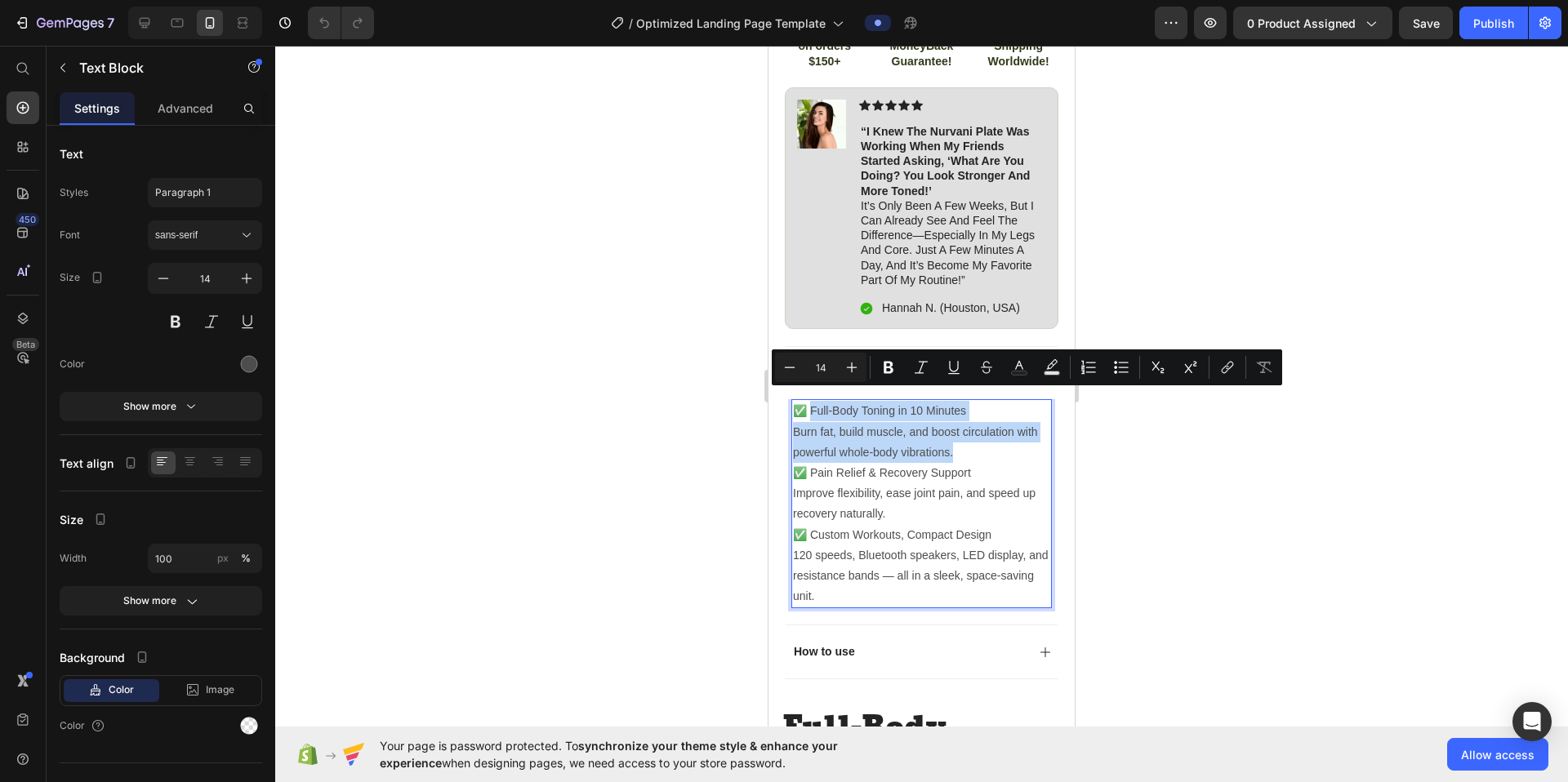 drag, startPoint x: 952, startPoint y: 440, endPoint x: 811, endPoint y: 401, distance: 146.2942 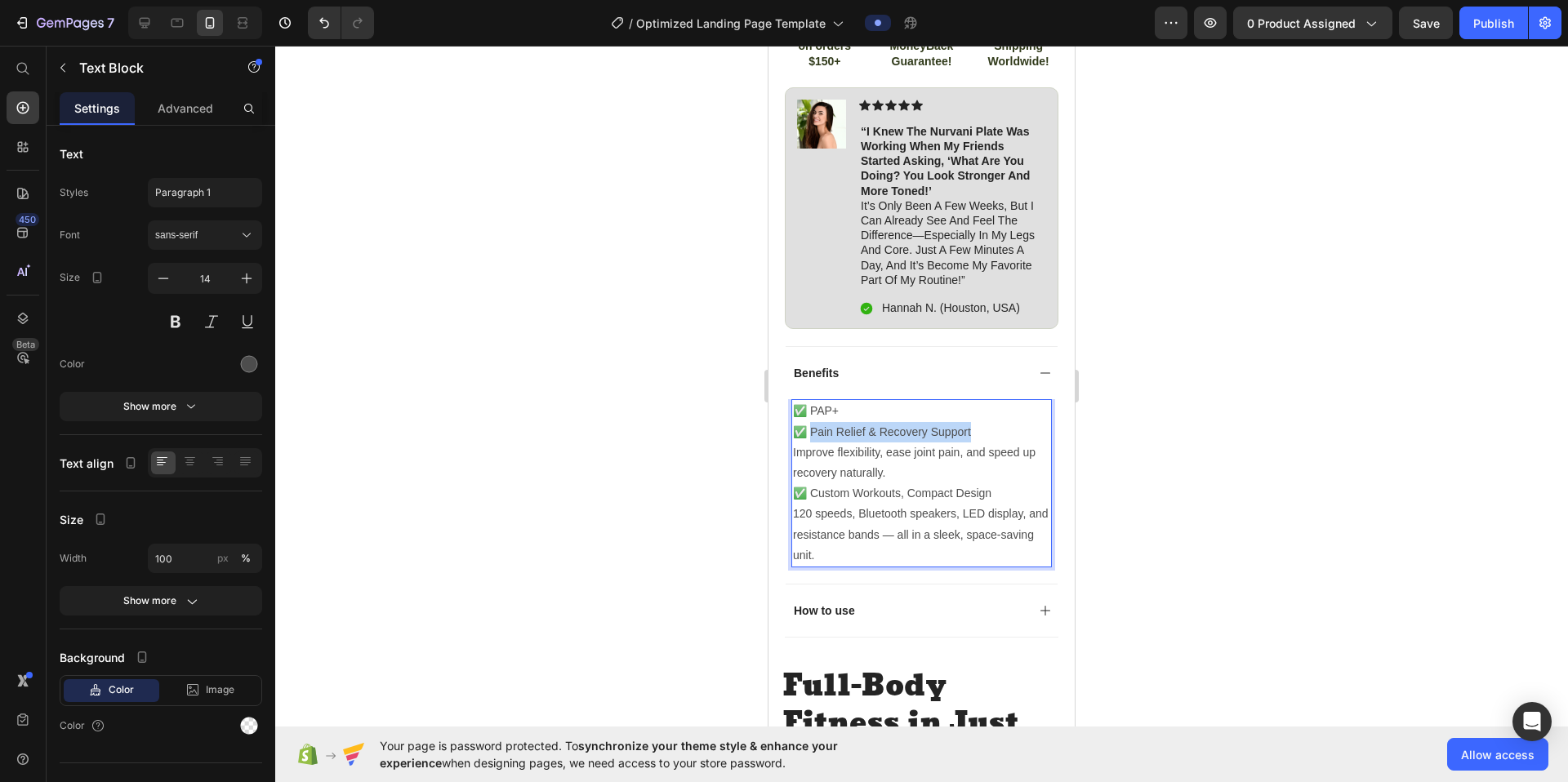 drag, startPoint x: 964, startPoint y: 416, endPoint x: 814, endPoint y: 420, distance: 150.0533 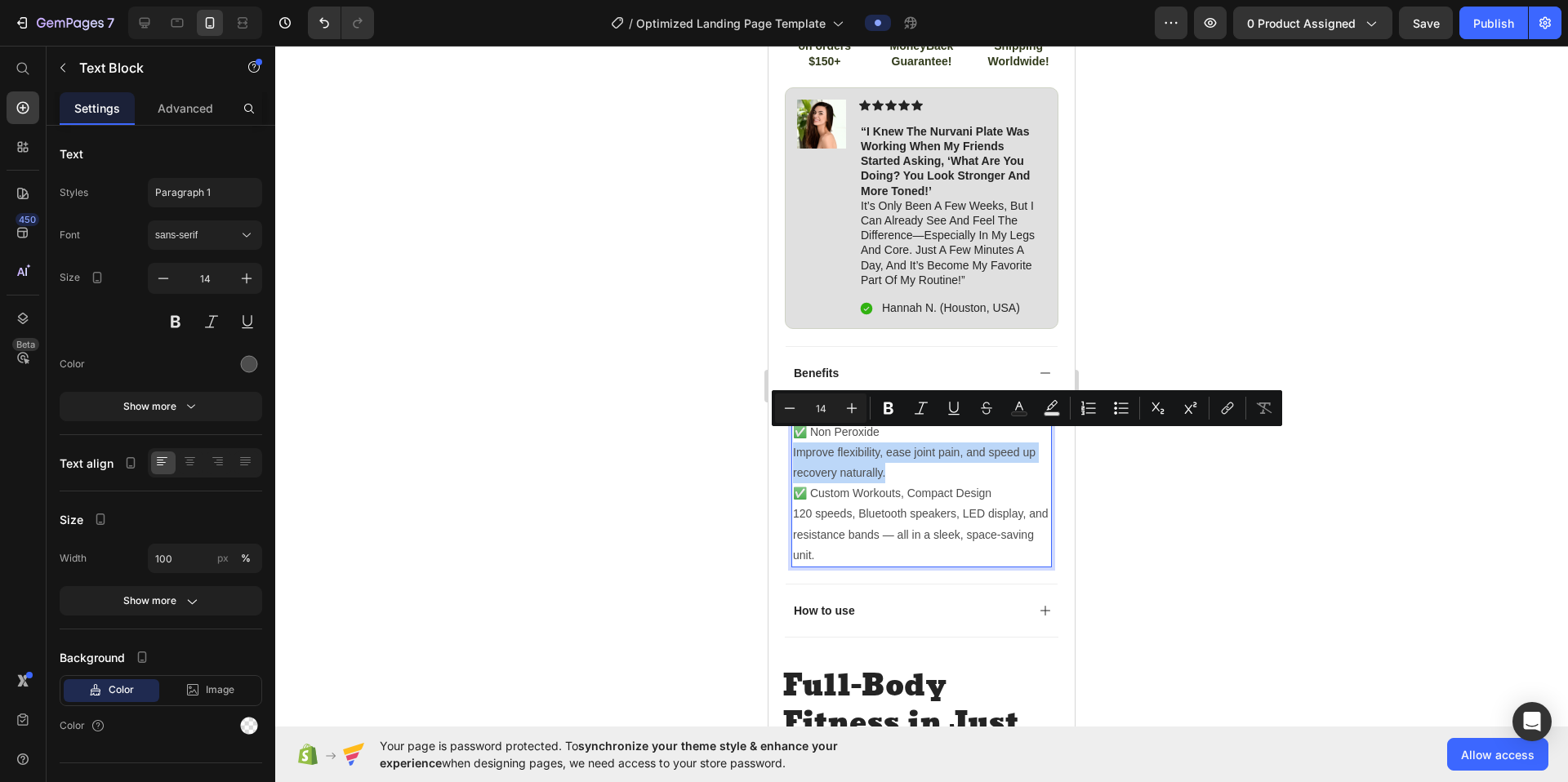 drag, startPoint x: 887, startPoint y: 462, endPoint x: 791, endPoint y: 451, distance: 96.62815 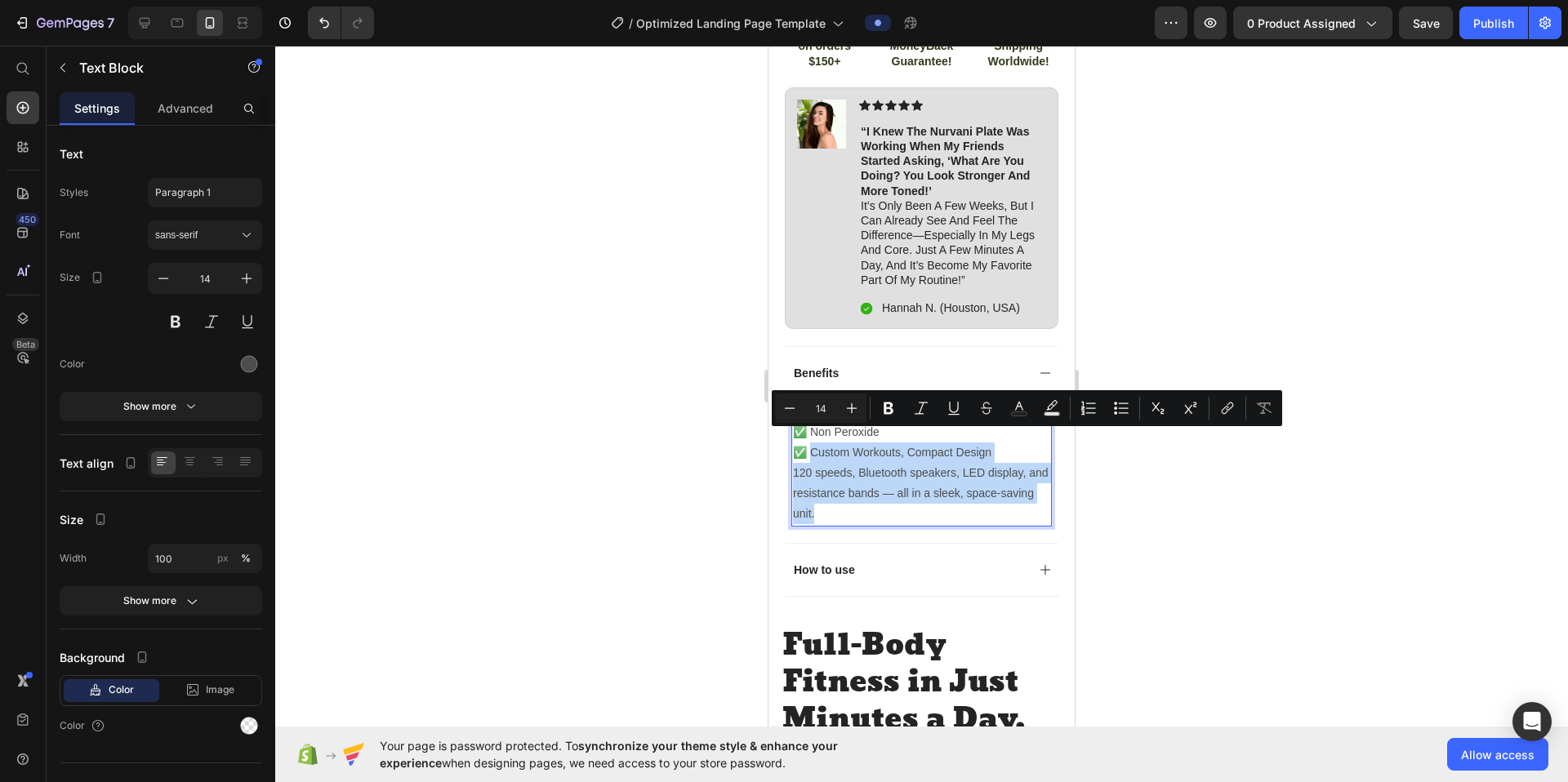drag, startPoint x: 861, startPoint y: 499, endPoint x: 813, endPoint y: 447, distance: 70.76722 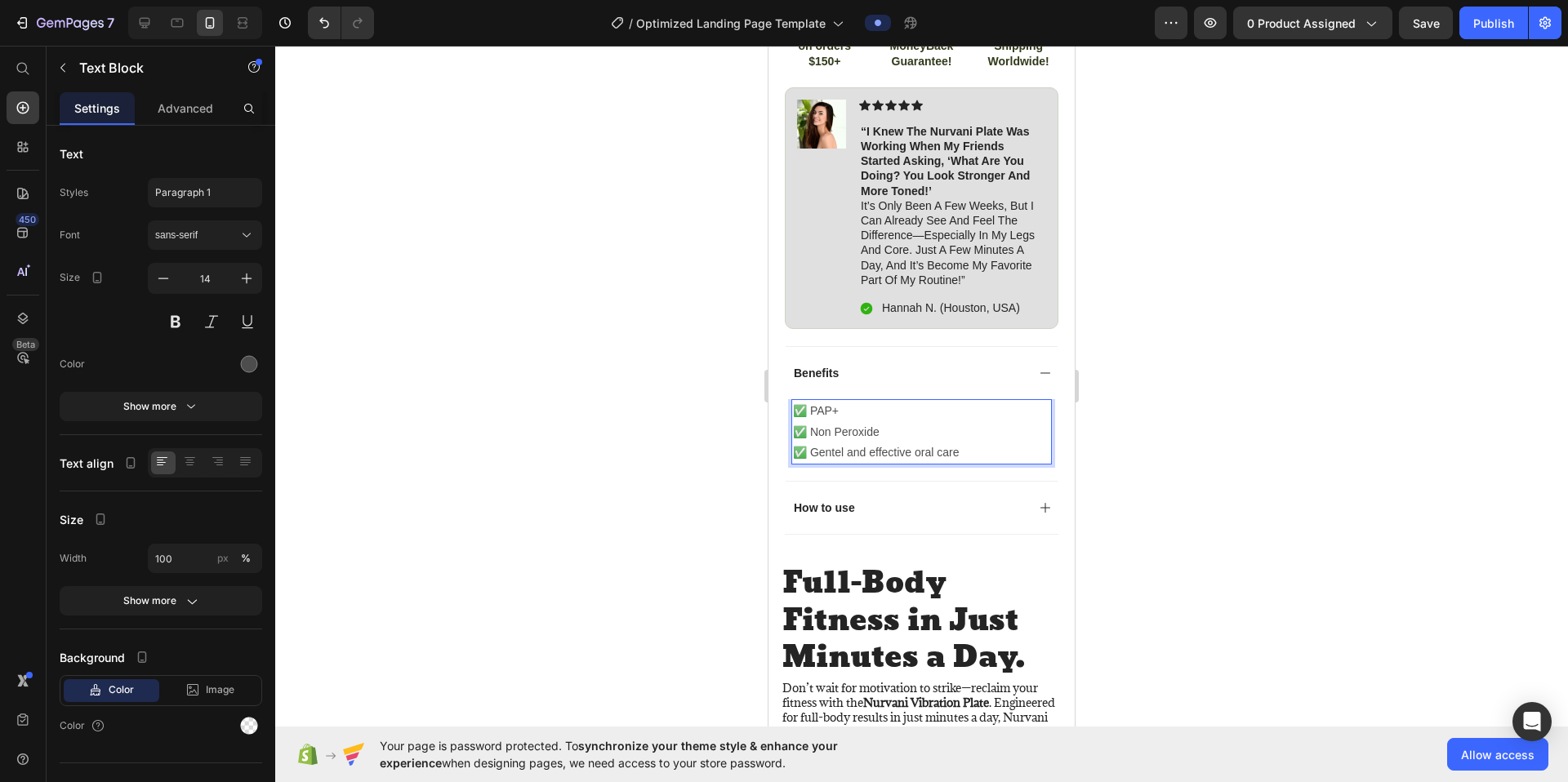 click on "✅ Gentel and effective oral care" at bounding box center [921, 452] 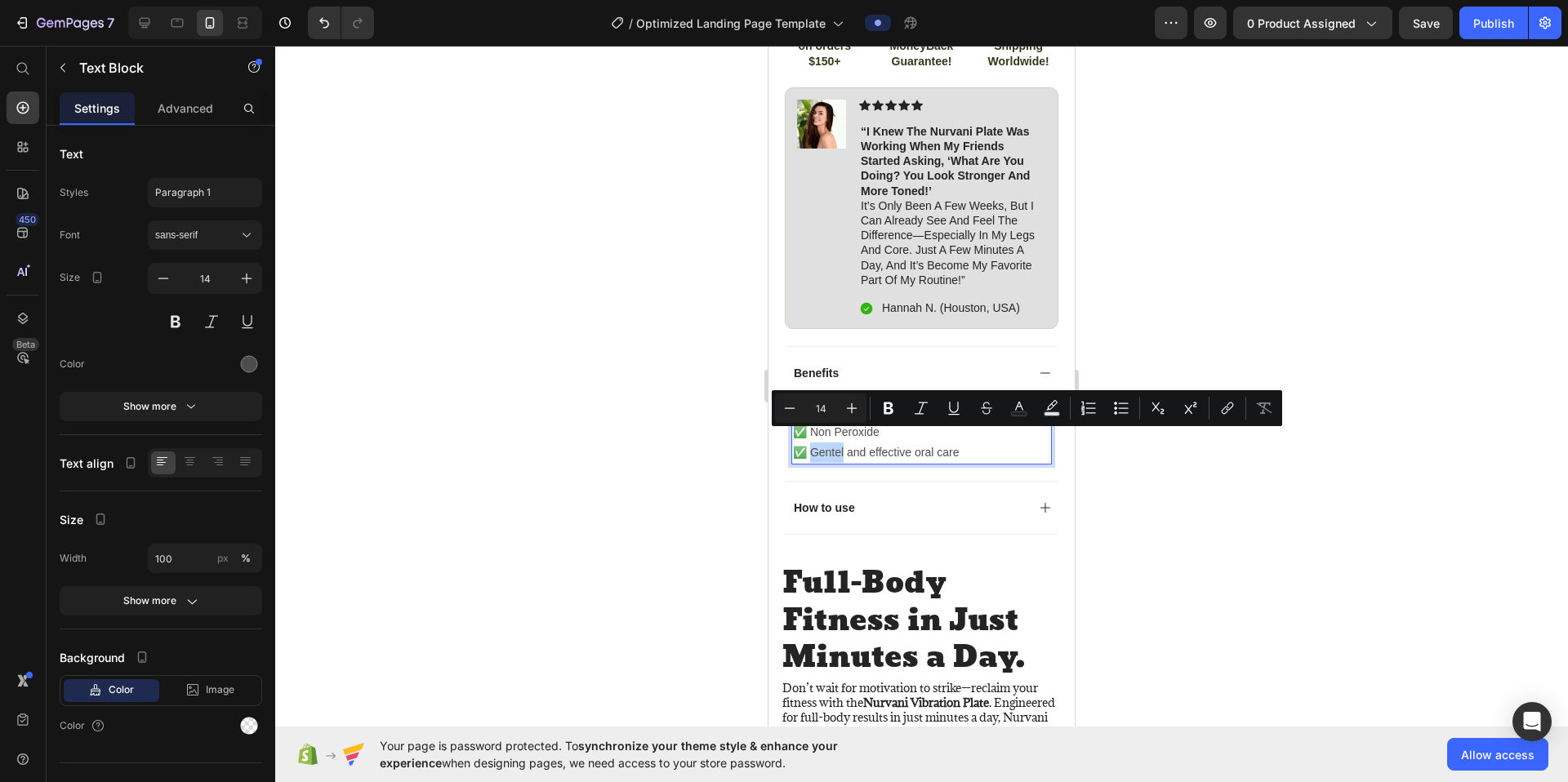 click on "✅ Gentel and effective oral care" at bounding box center [921, 452] 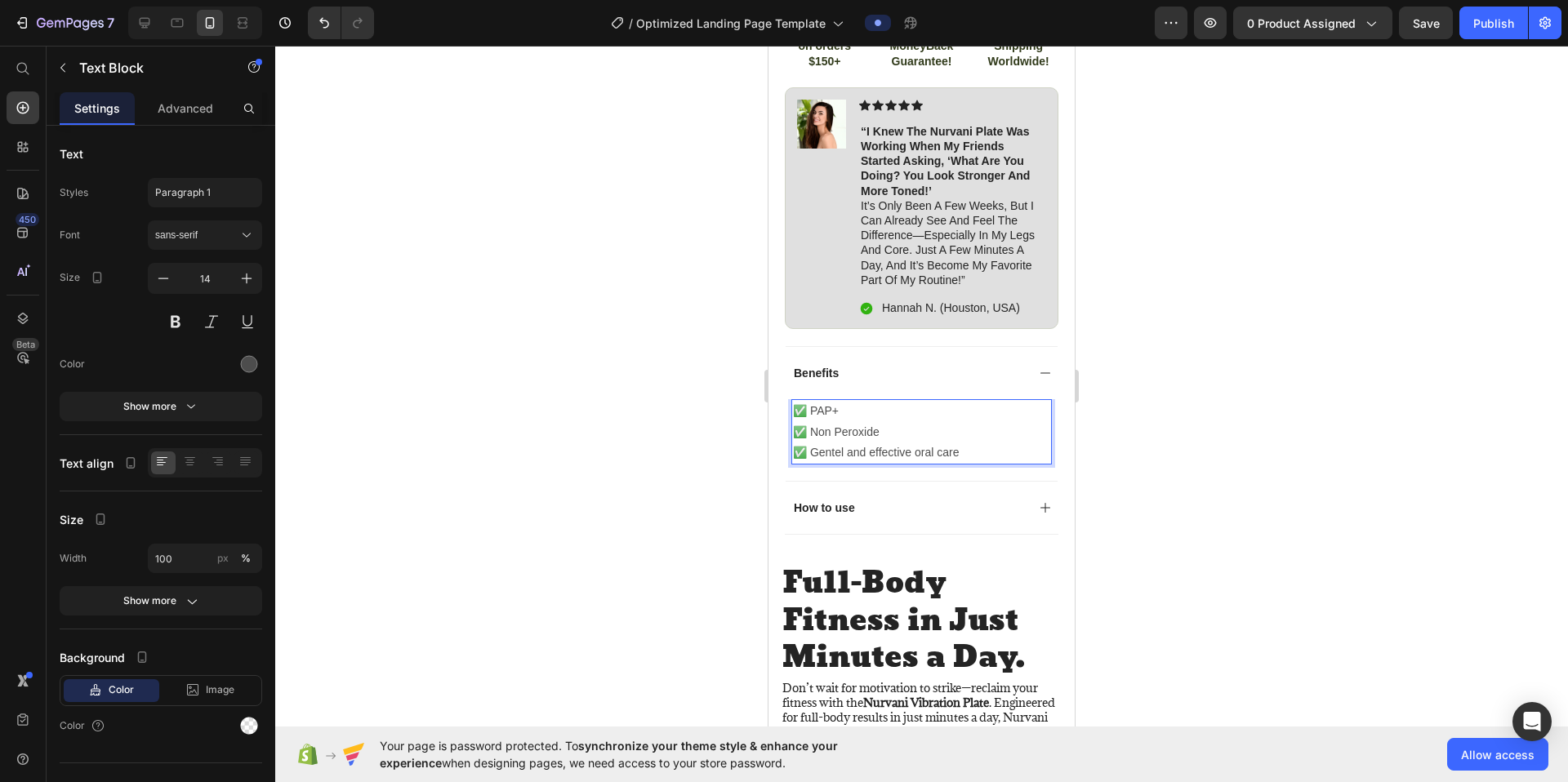 click on "✅ Gentel and effective oral care" at bounding box center (921, 452) 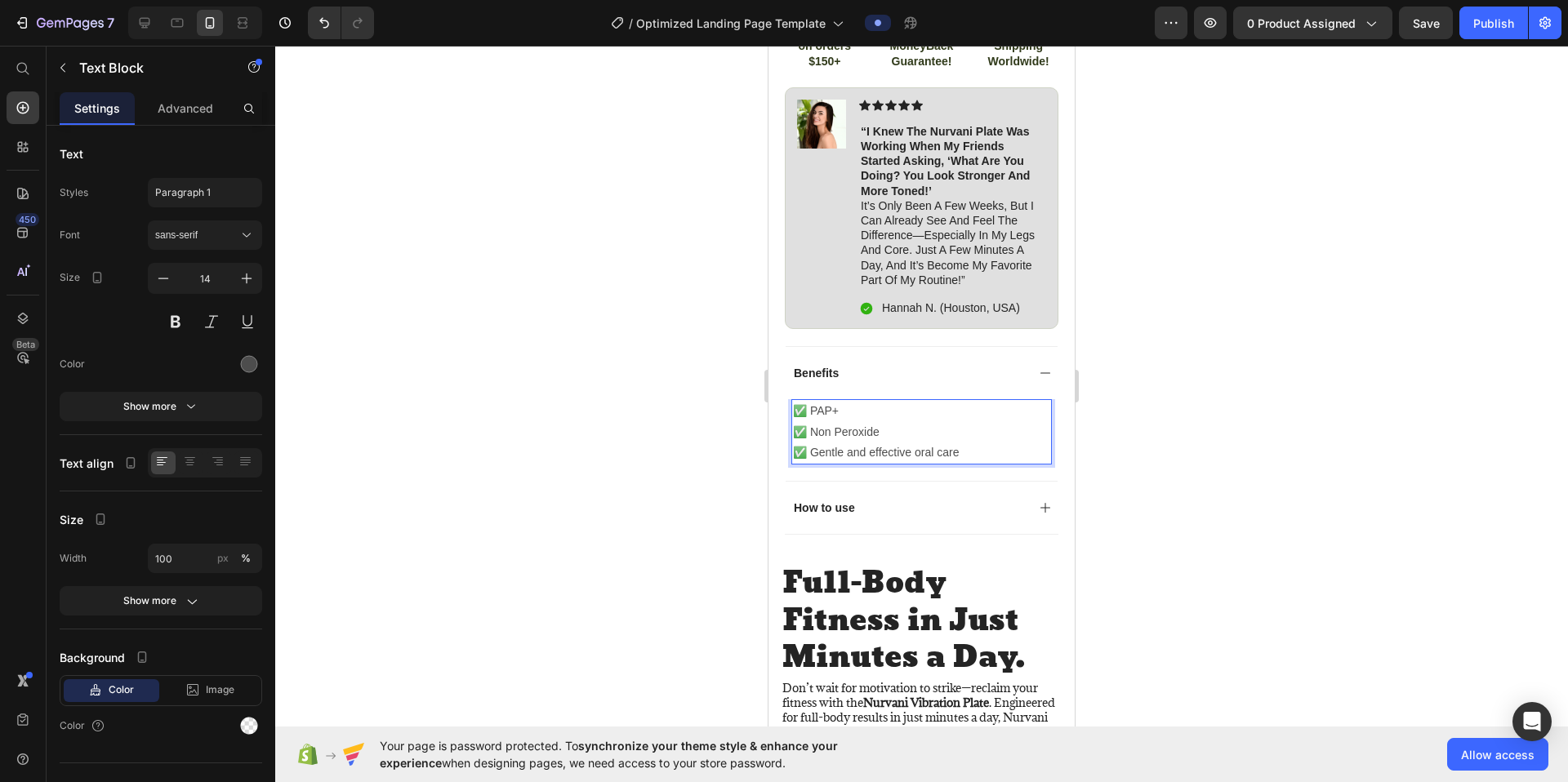 click on "✅ Gentle and effective oral care" at bounding box center [921, 452] 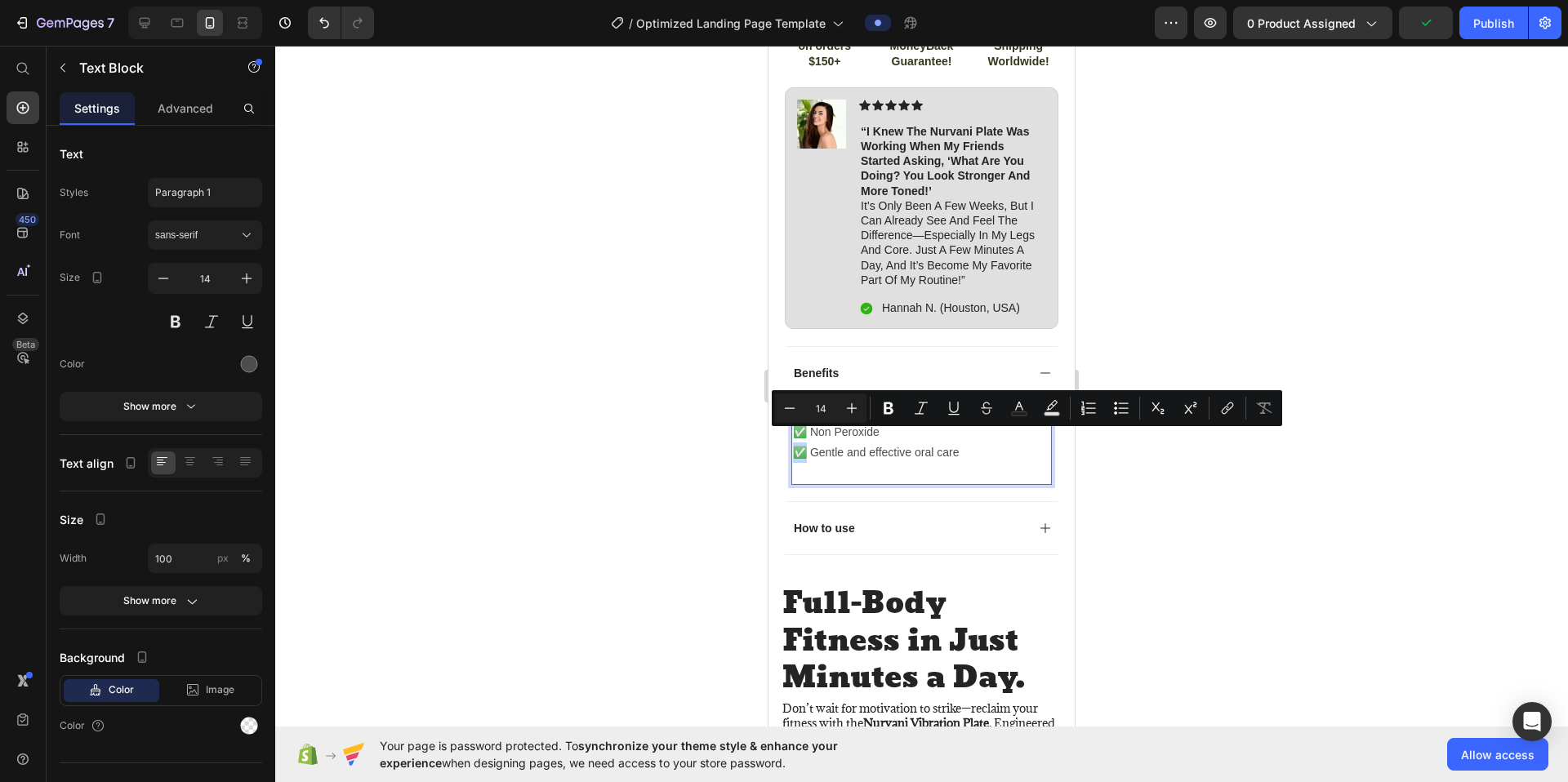 drag, startPoint x: 794, startPoint y: 440, endPoint x: 807, endPoint y: 440, distance: 13 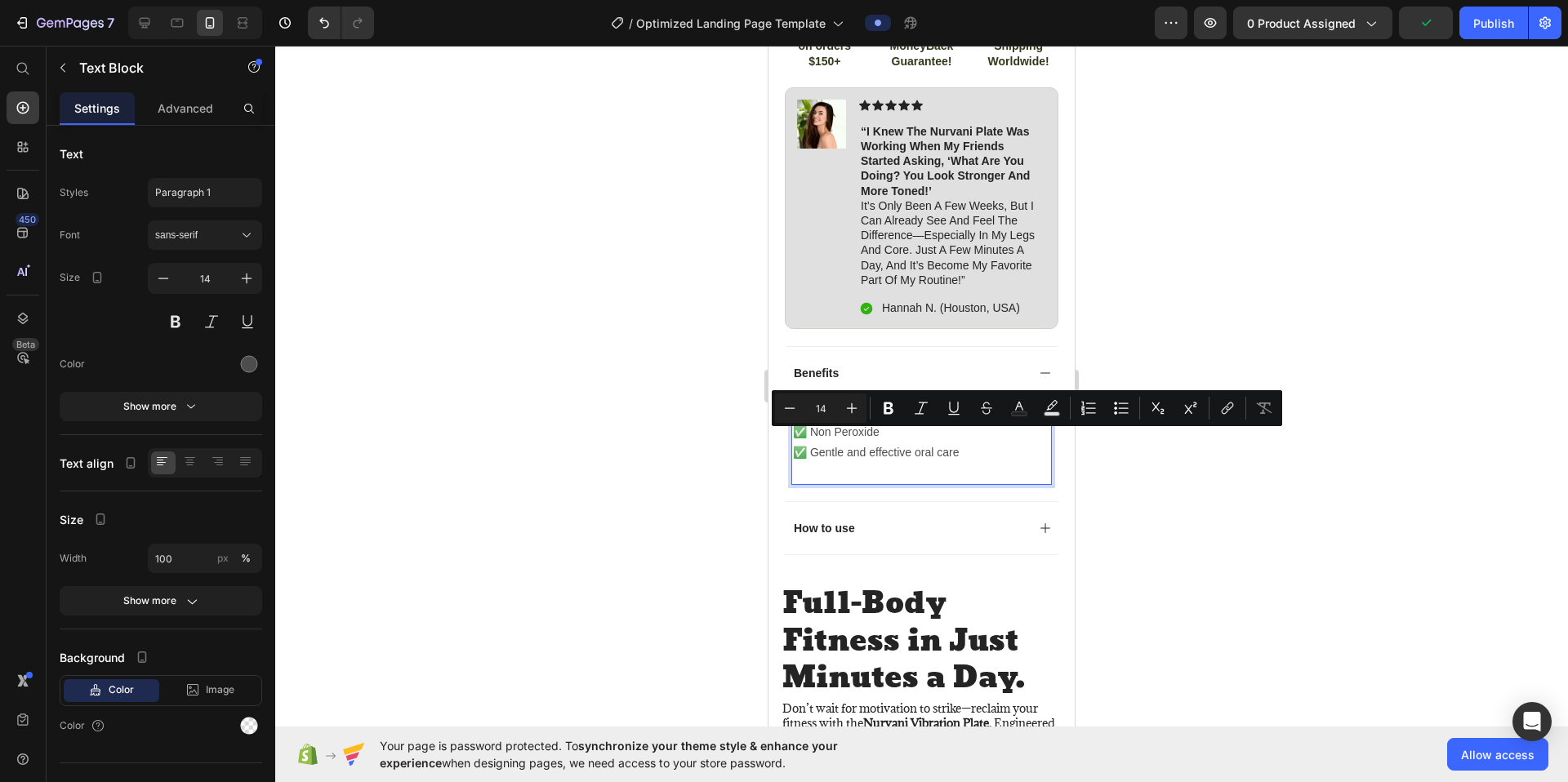 click at bounding box center [921, 473] 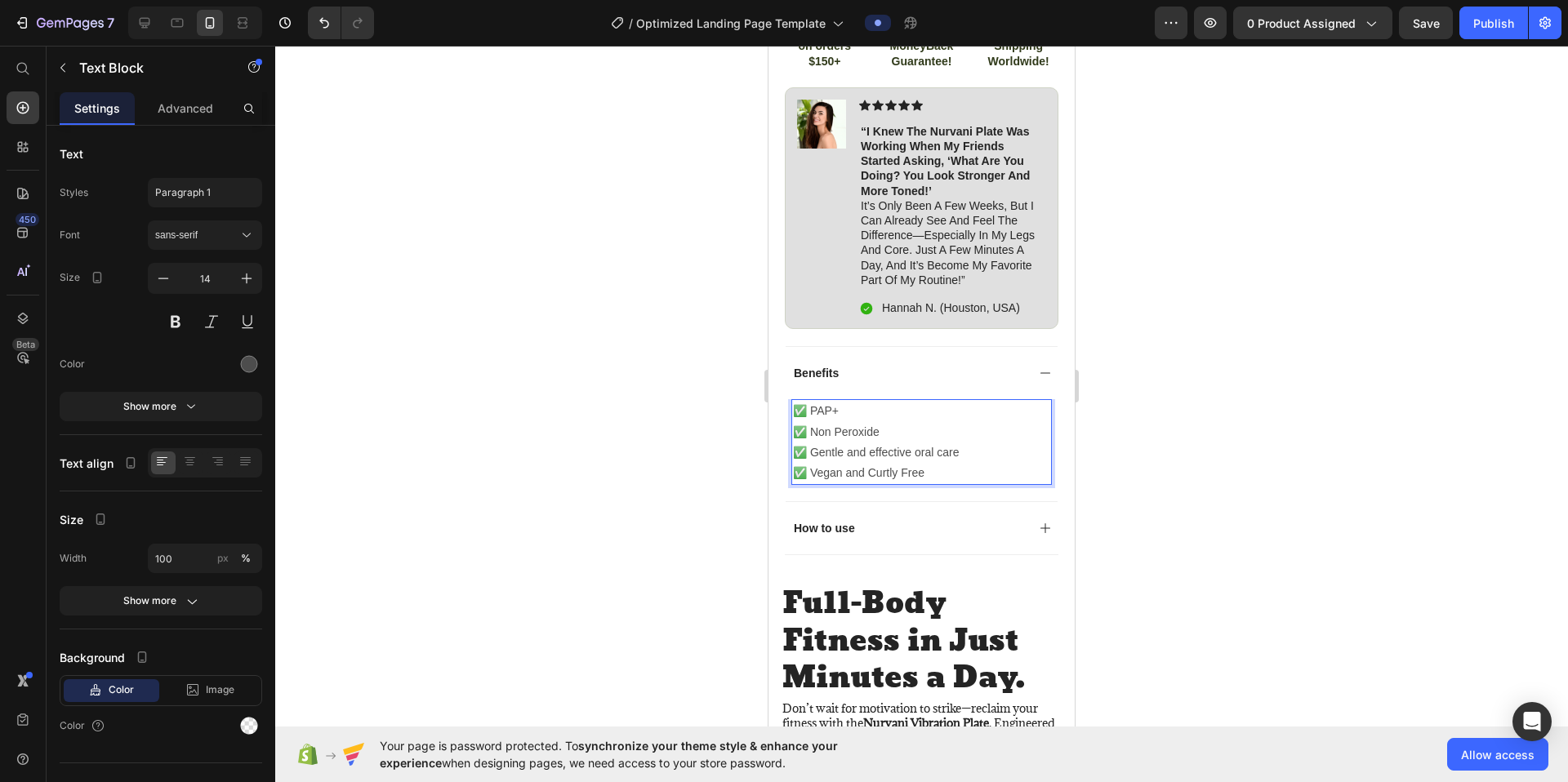 click on "✅ Gentle and effective oral care" at bounding box center [921, 452] 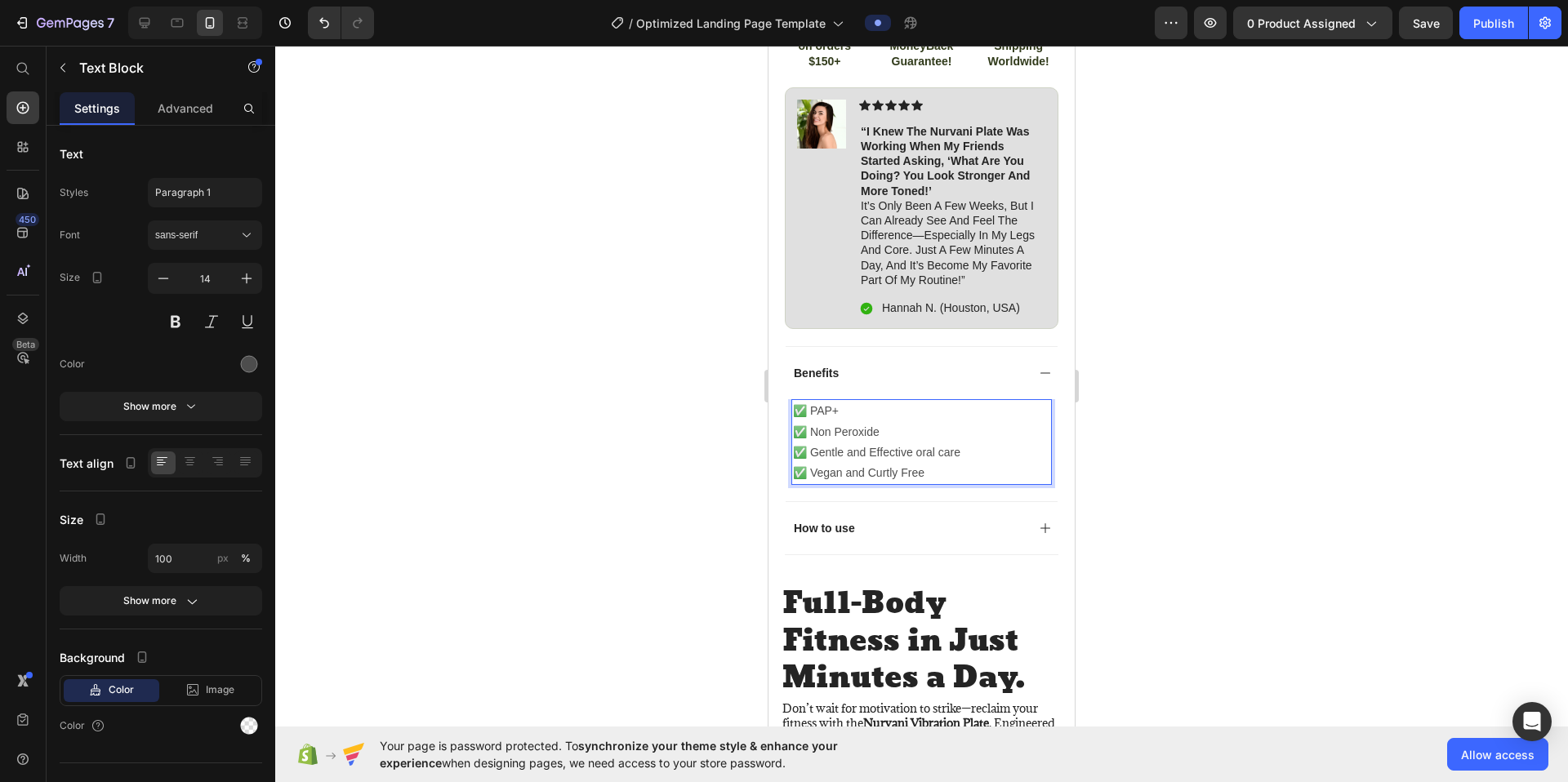 click on "✅ Gentle and Effective oral care" at bounding box center (921, 452) 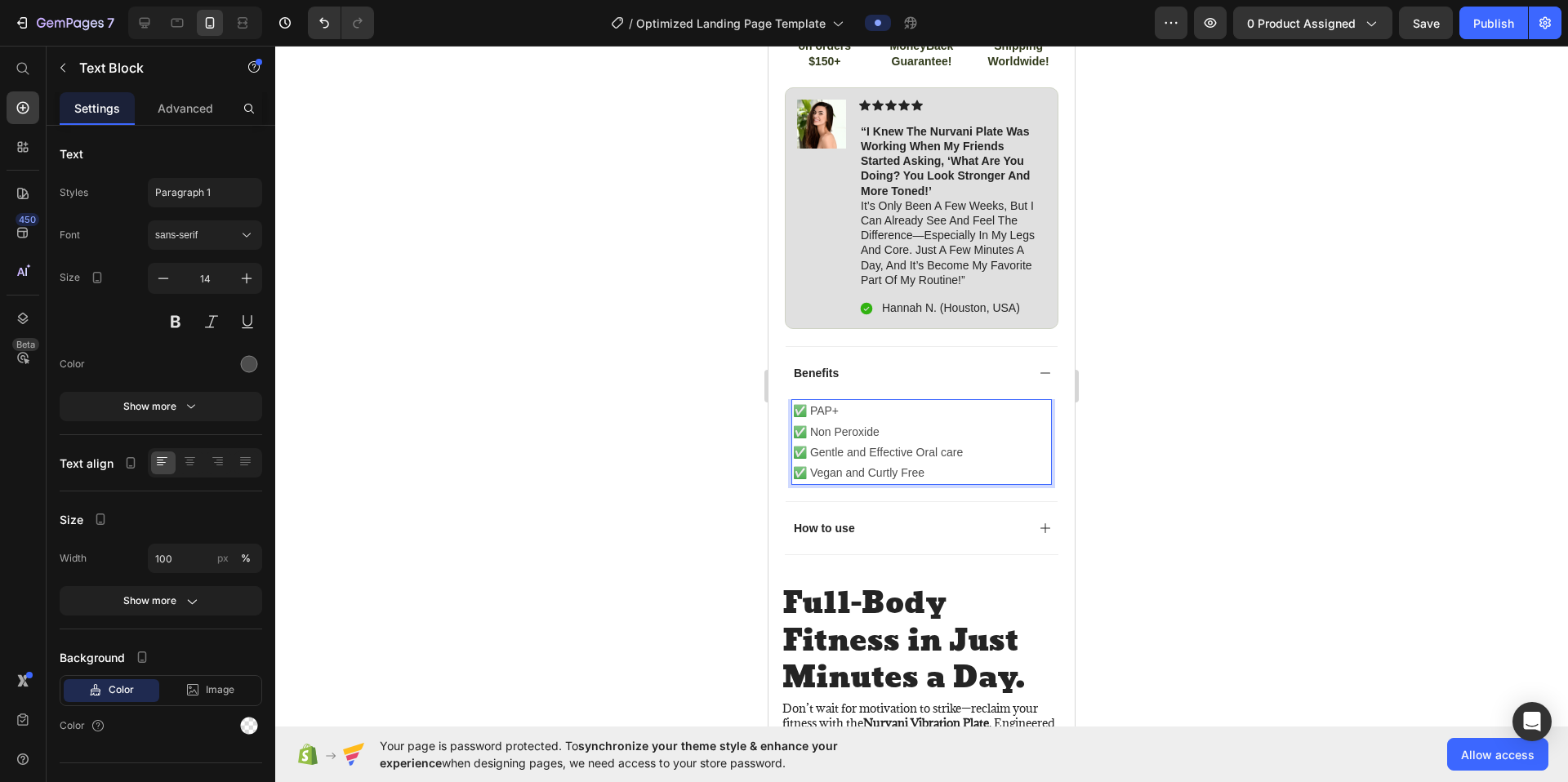 click on "✅ Gentle and Effective Oral care" at bounding box center (921, 452) 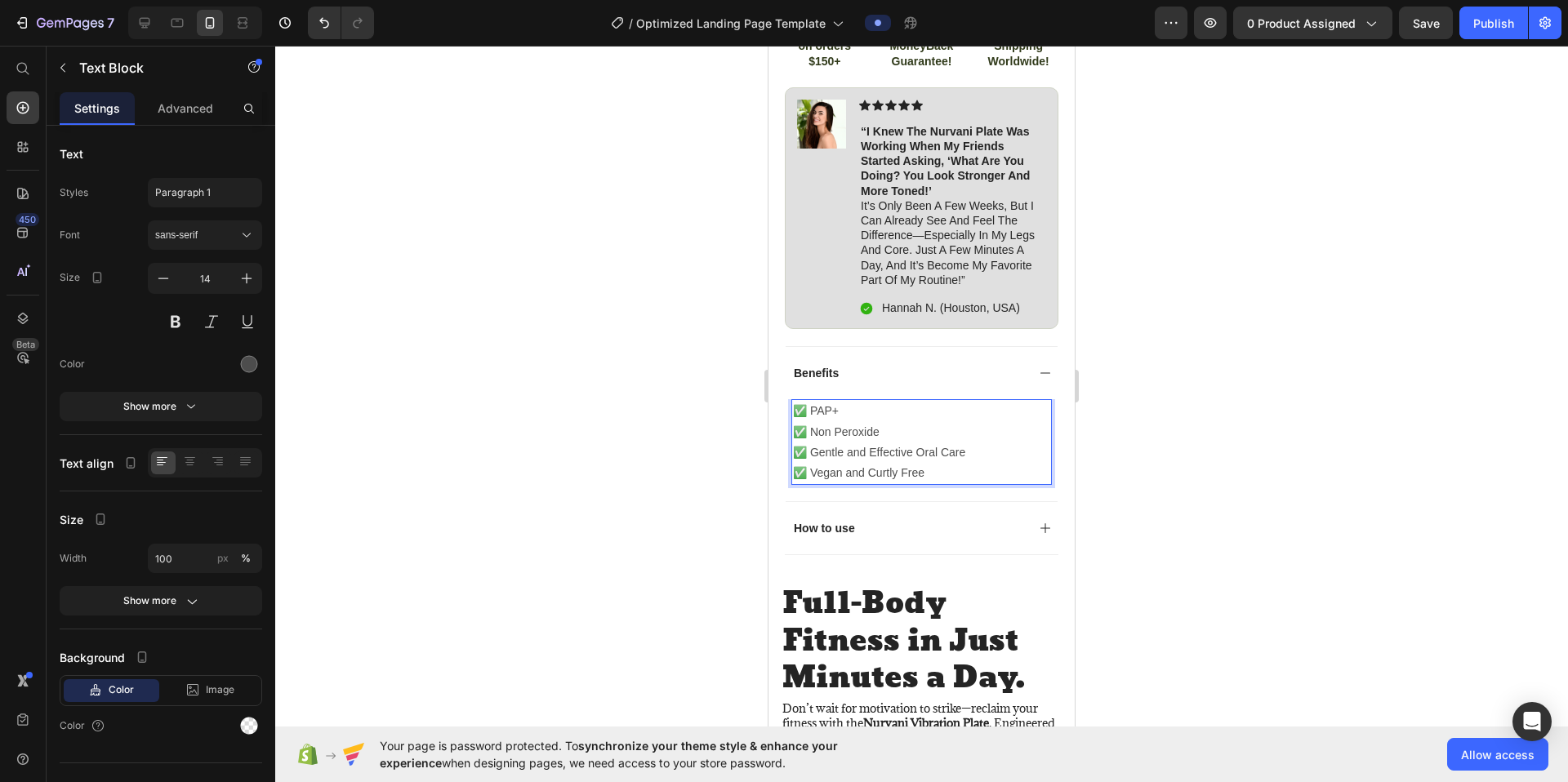 click 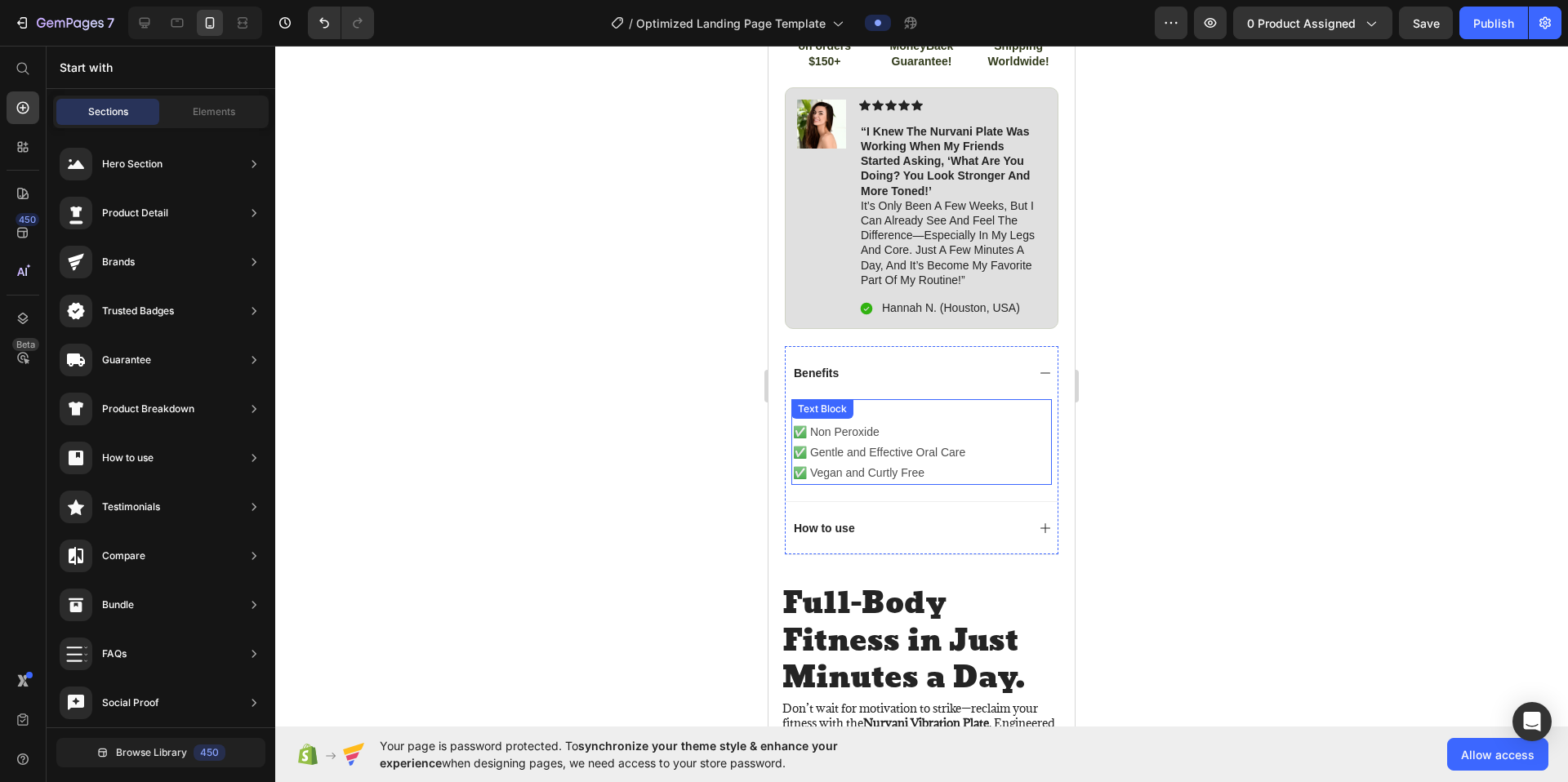click on "✅ Vegan and Curtly Free" at bounding box center [921, 473] 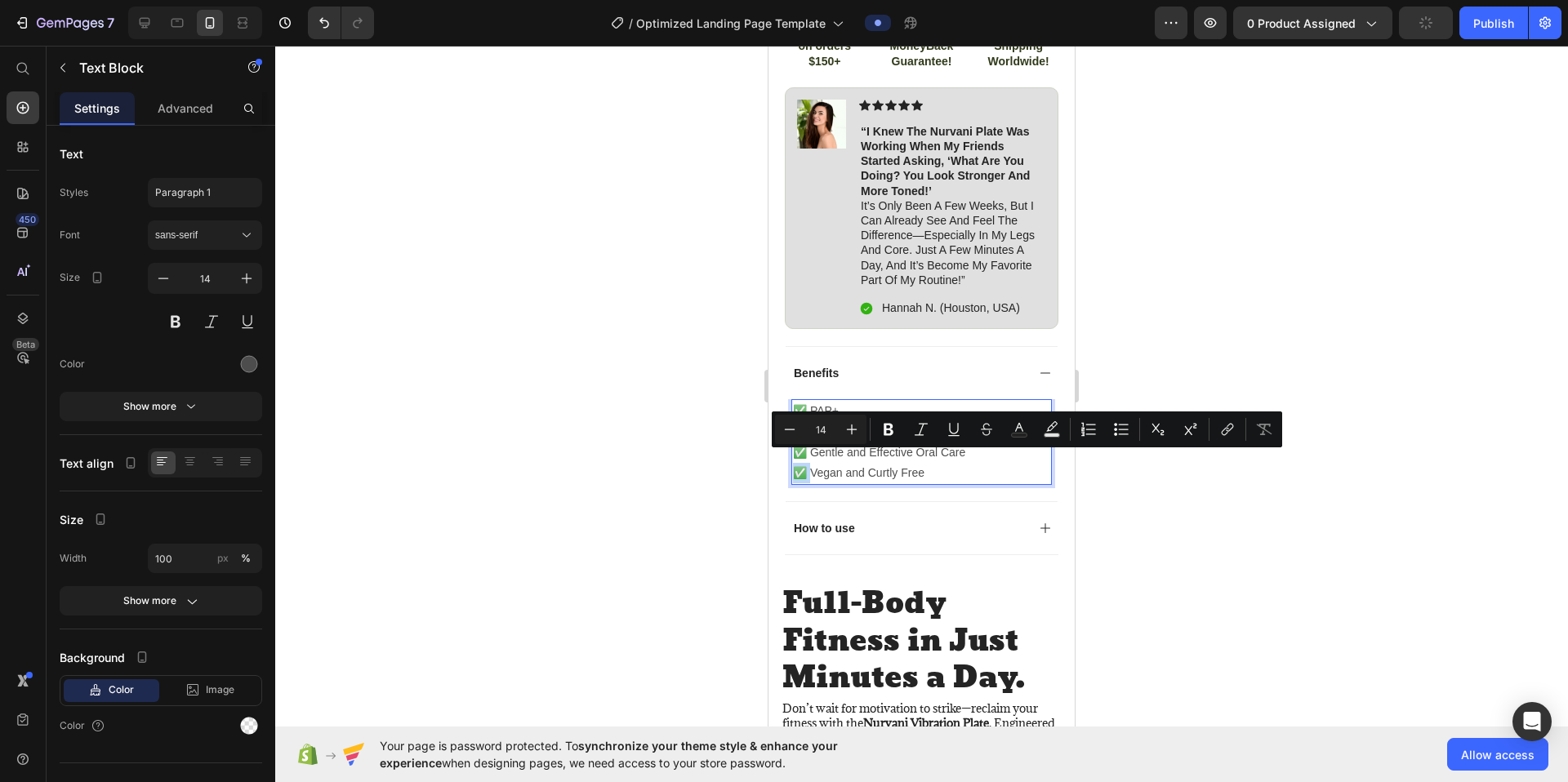 drag, startPoint x: 809, startPoint y: 459, endPoint x: 793, endPoint y: 460, distance: 16.03122 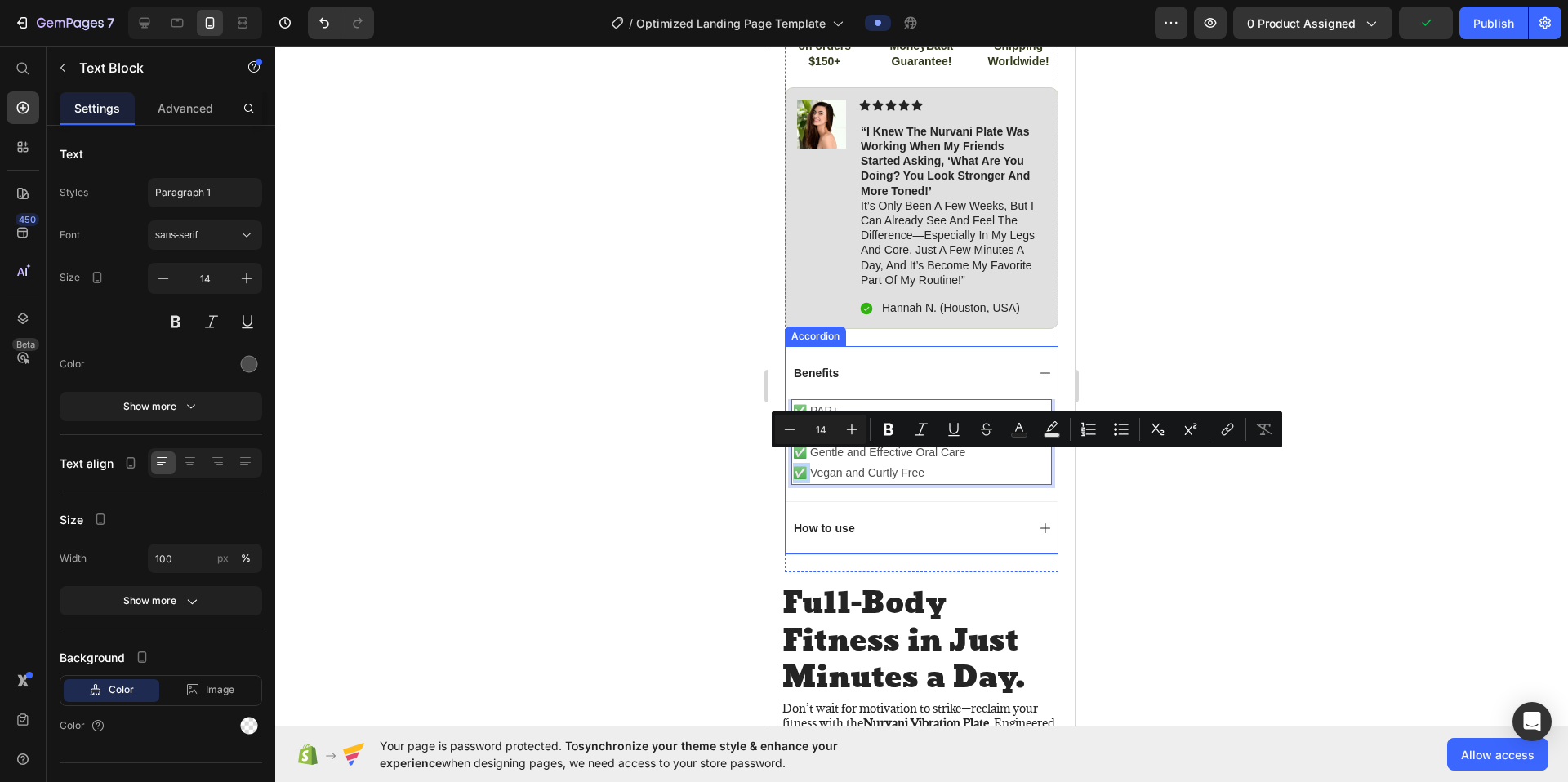 copy on "✅" 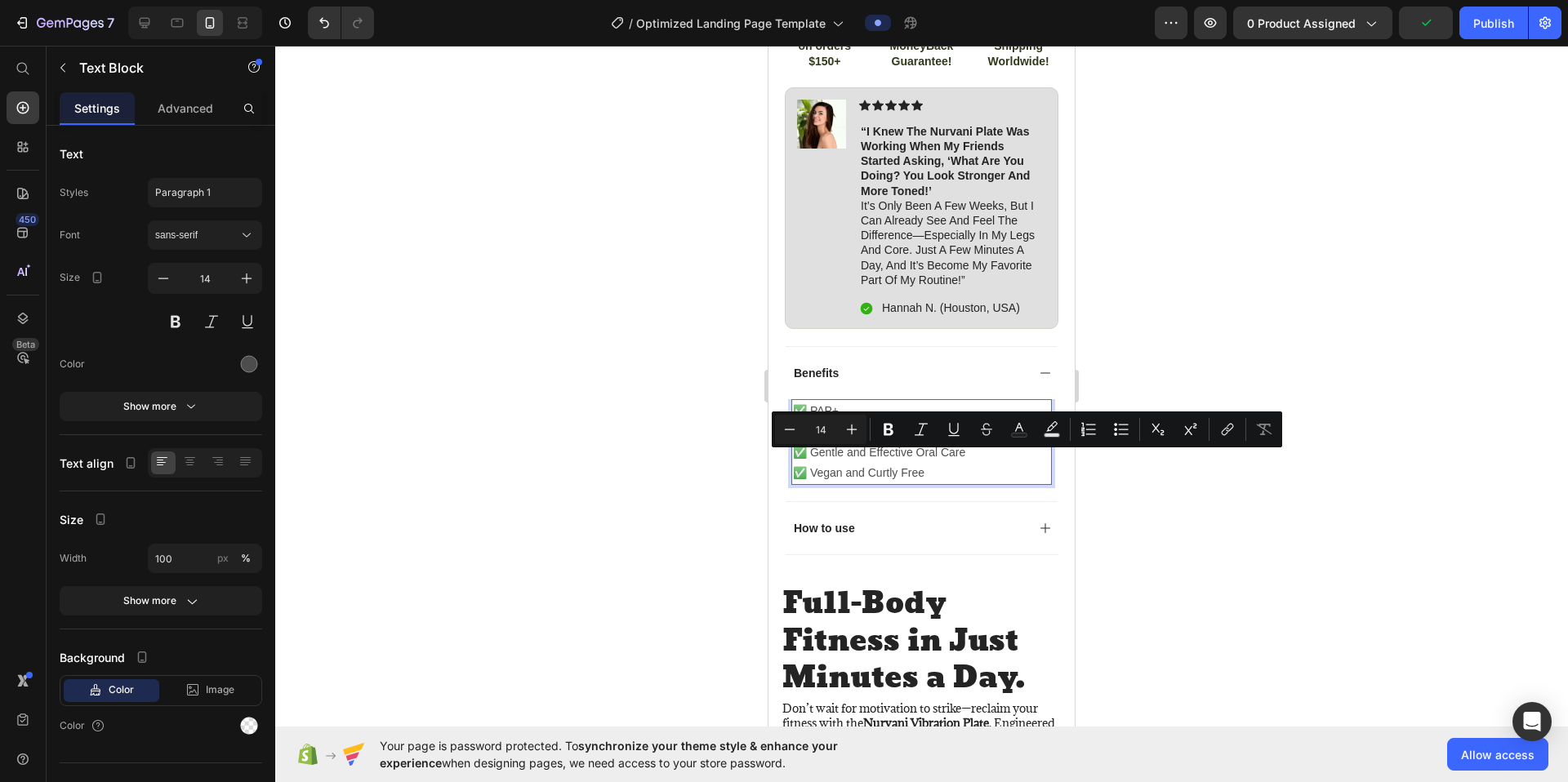 click on "✅ Vegan and Curtly Free" at bounding box center (921, 473) 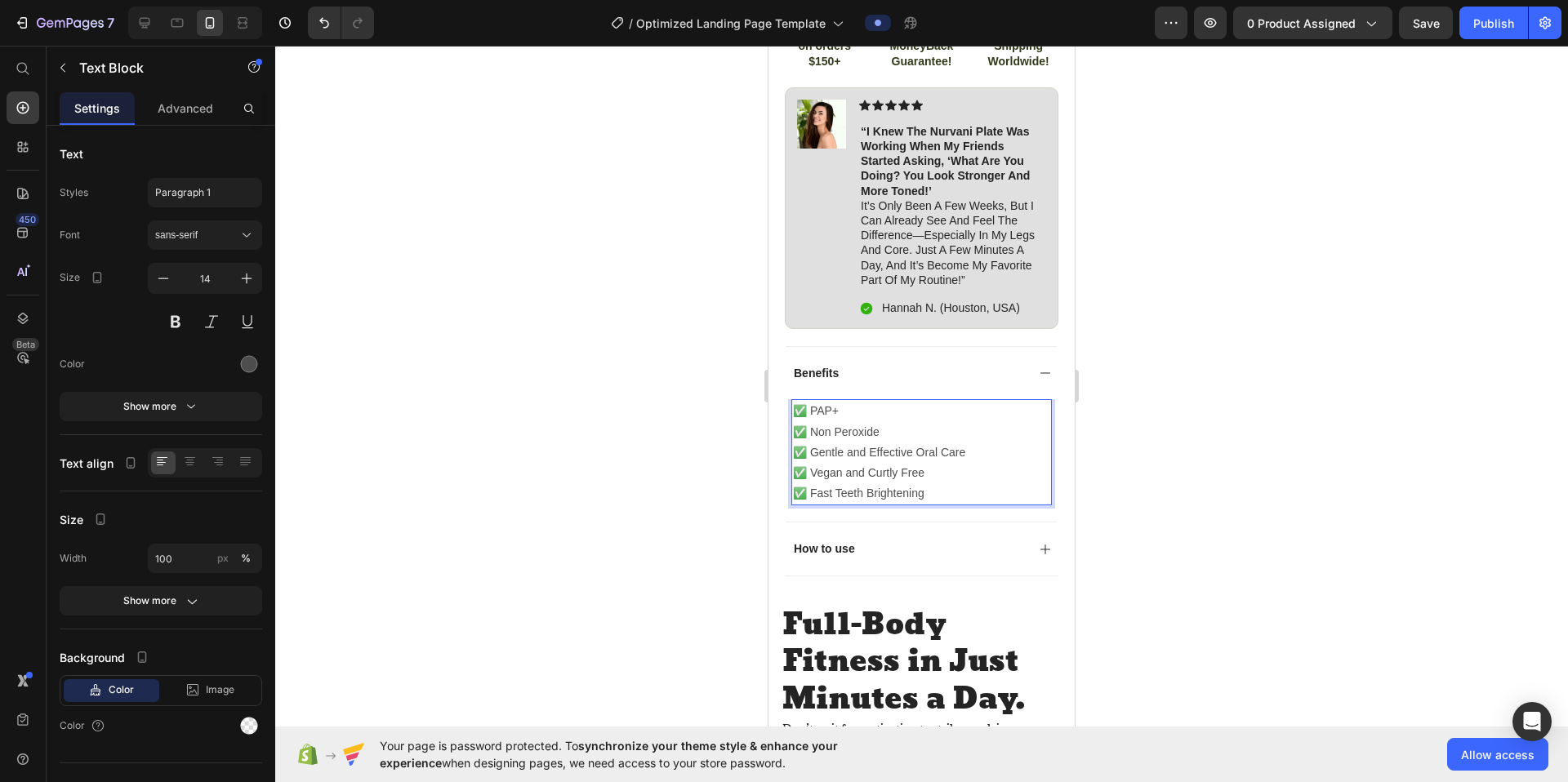 click 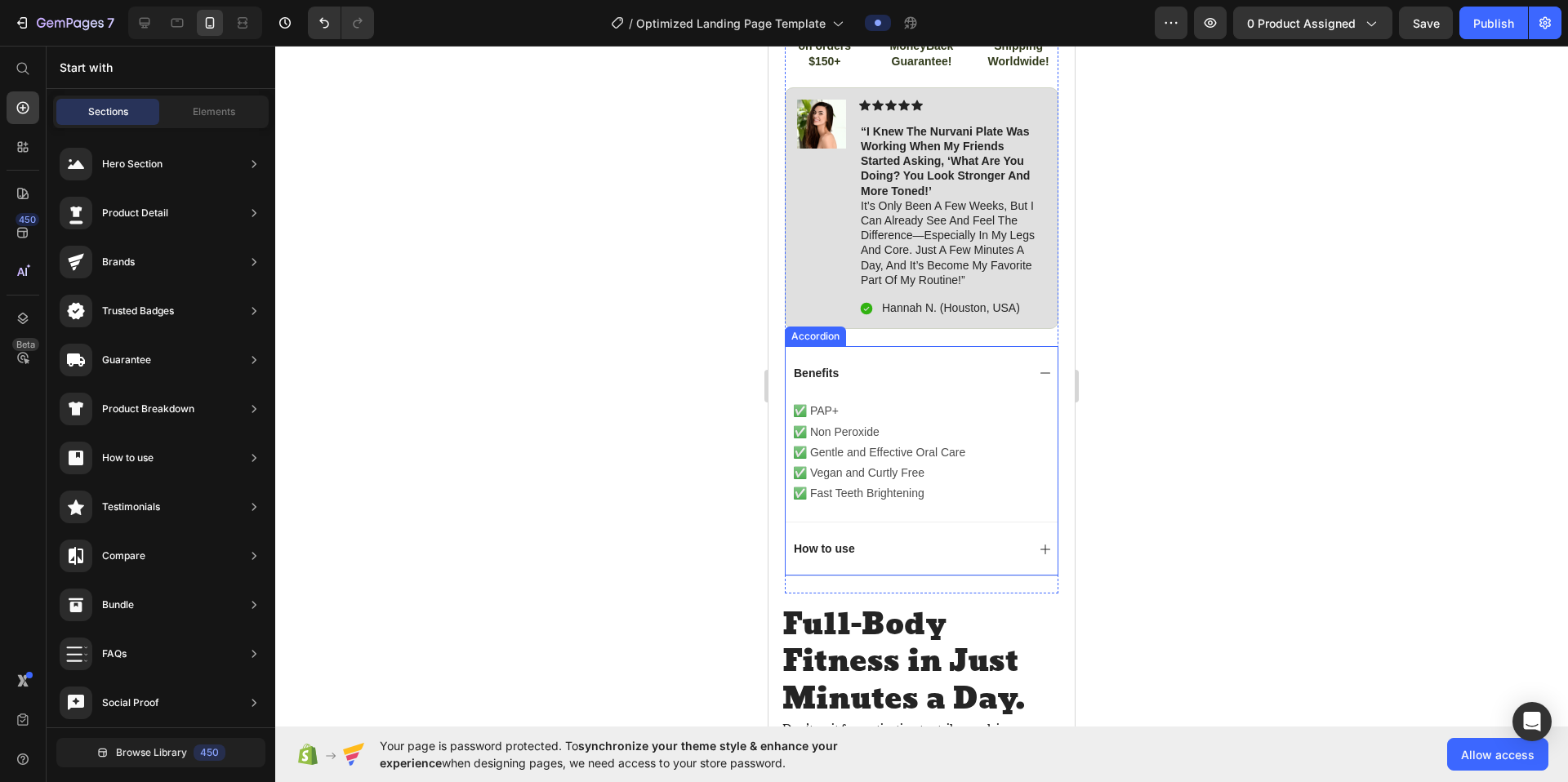 click 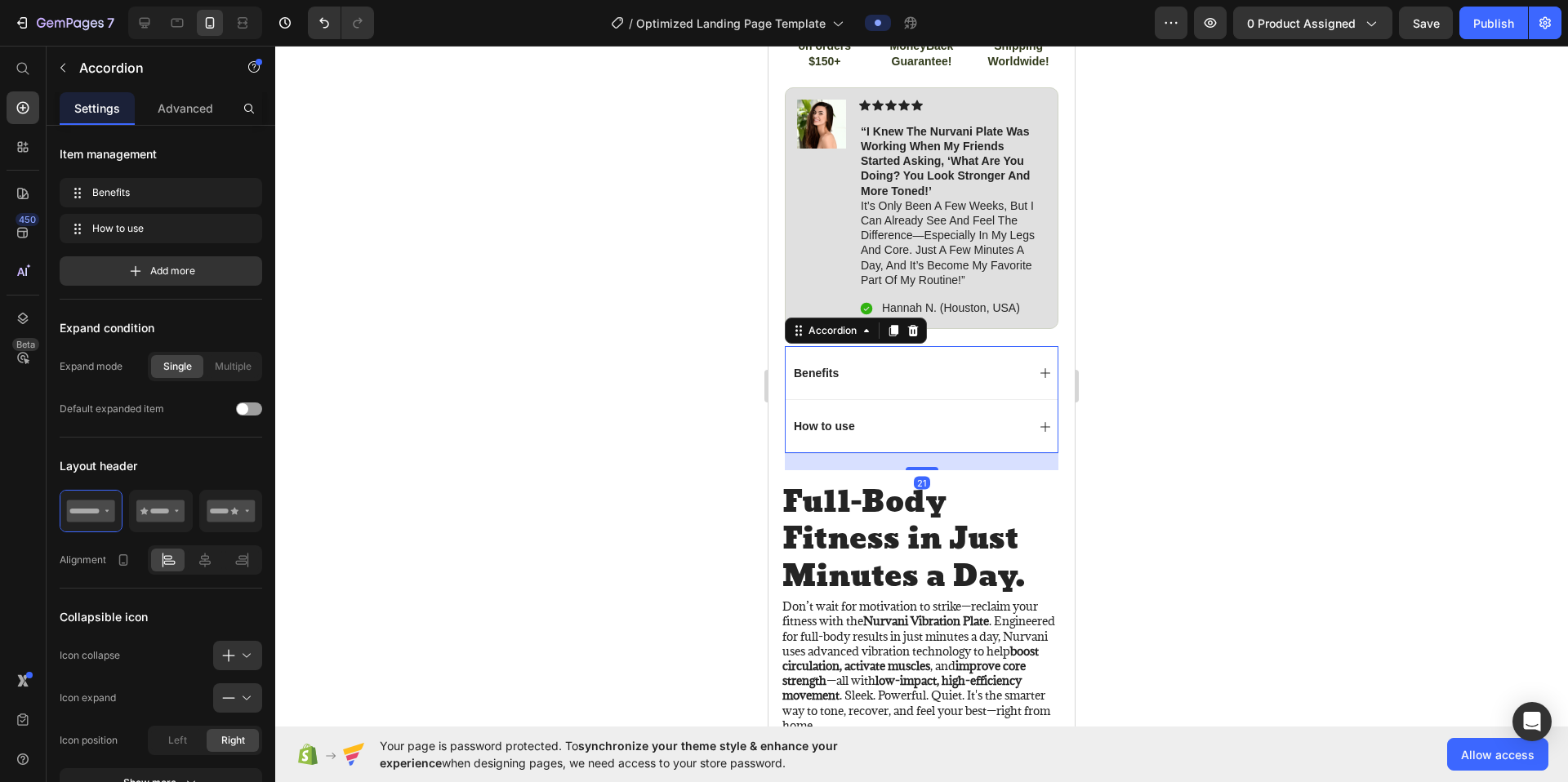 drag, startPoint x: 1027, startPoint y: 416, endPoint x: 1021, endPoint y: 424, distance: 10 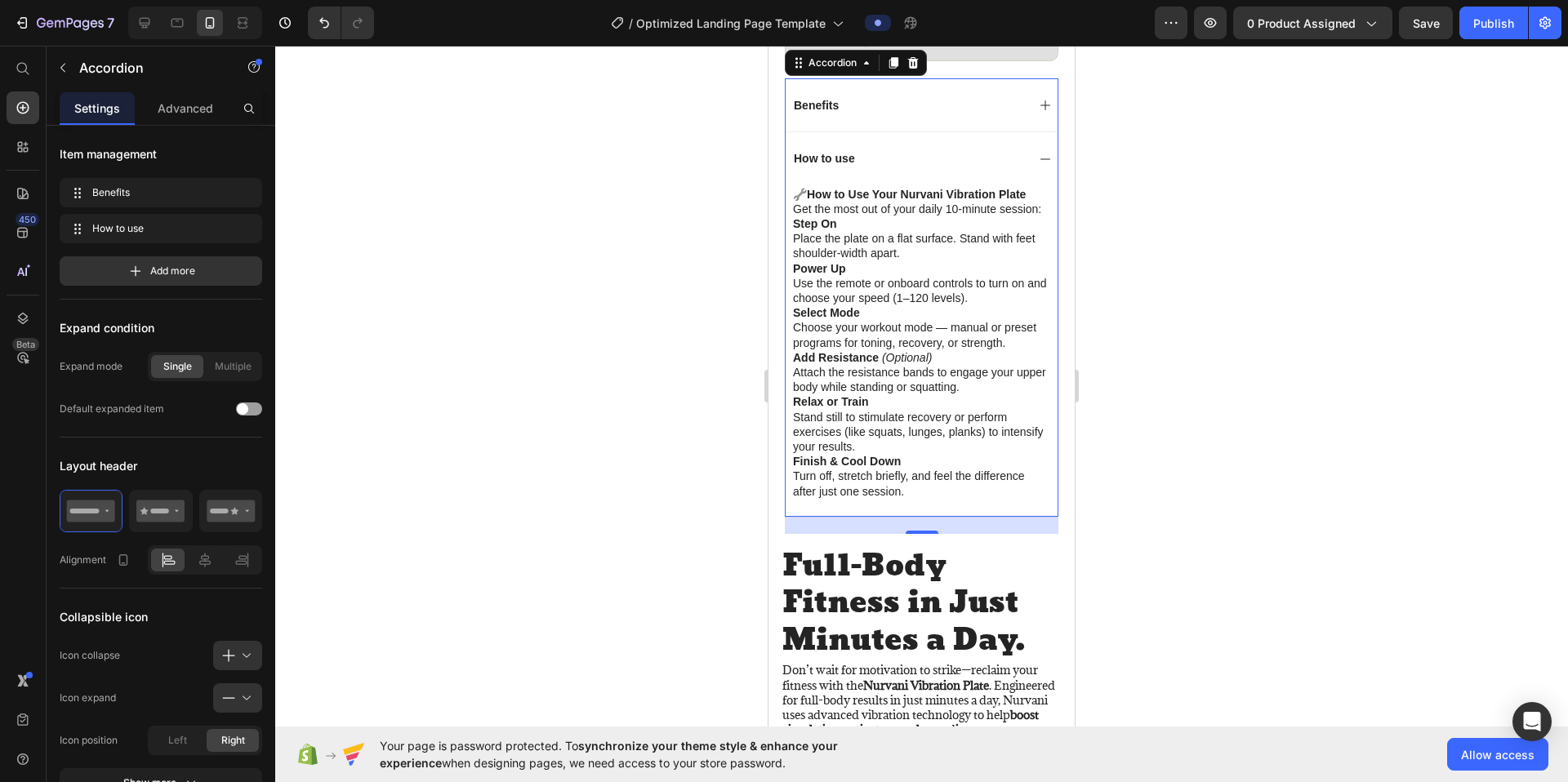 scroll, scrollTop: 1105, scrollLeft: 0, axis: vertical 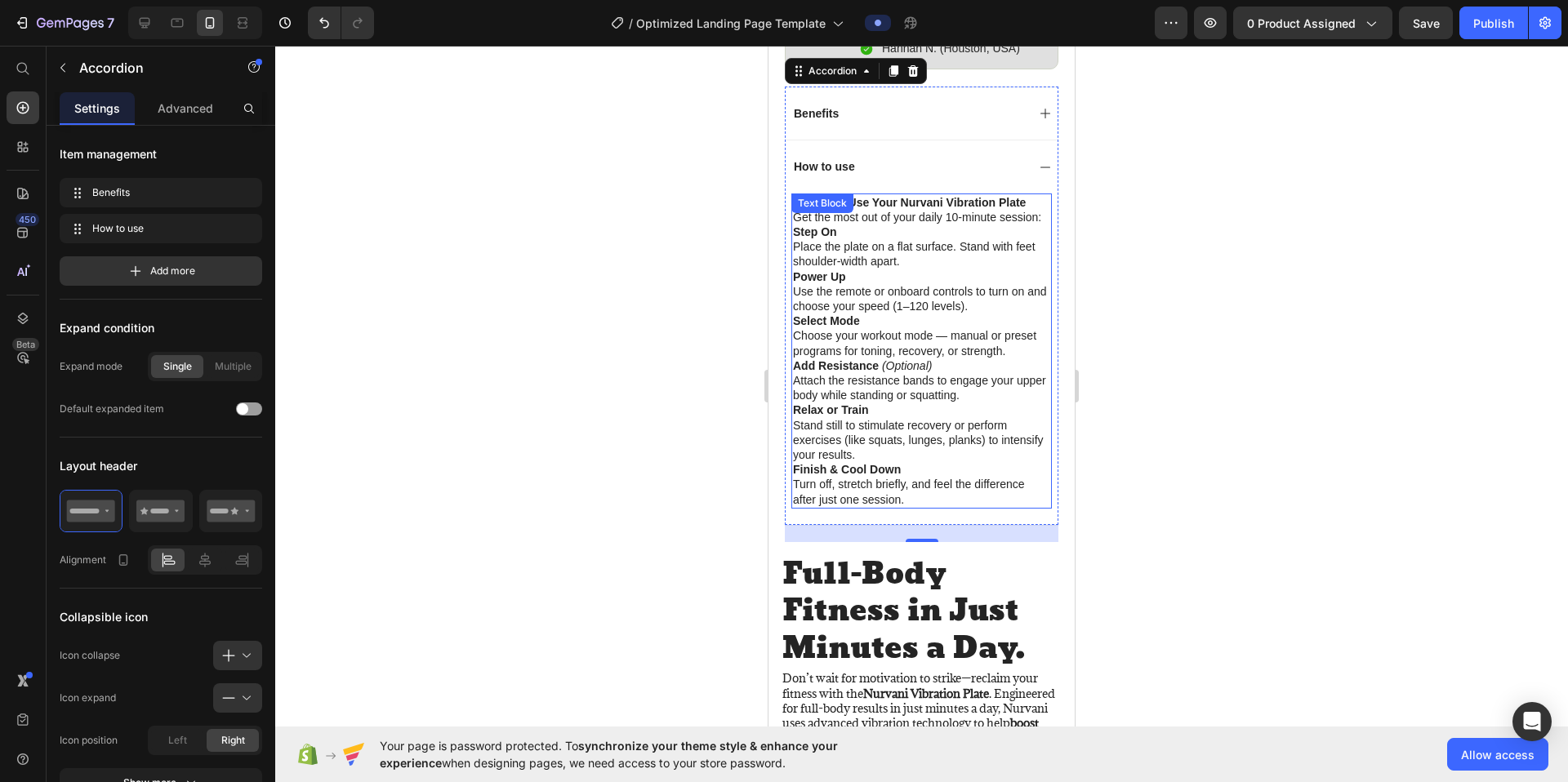 click on "Finish & Cool Down Turn off, stretch briefly, and feel the difference after just one session." at bounding box center (921, 484) 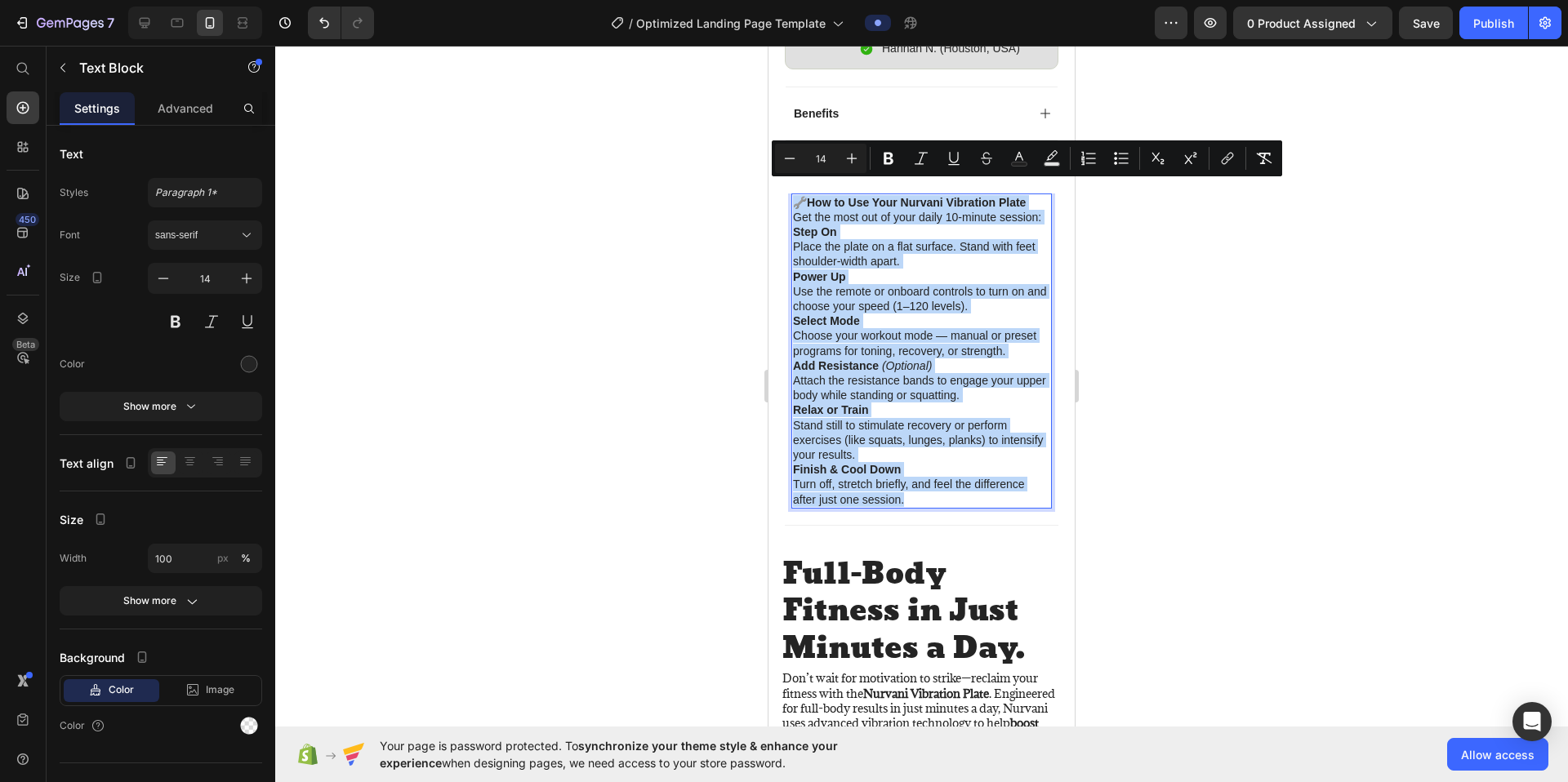 drag, startPoint x: 913, startPoint y: 501, endPoint x: 791, endPoint y: 192, distance: 332.21228 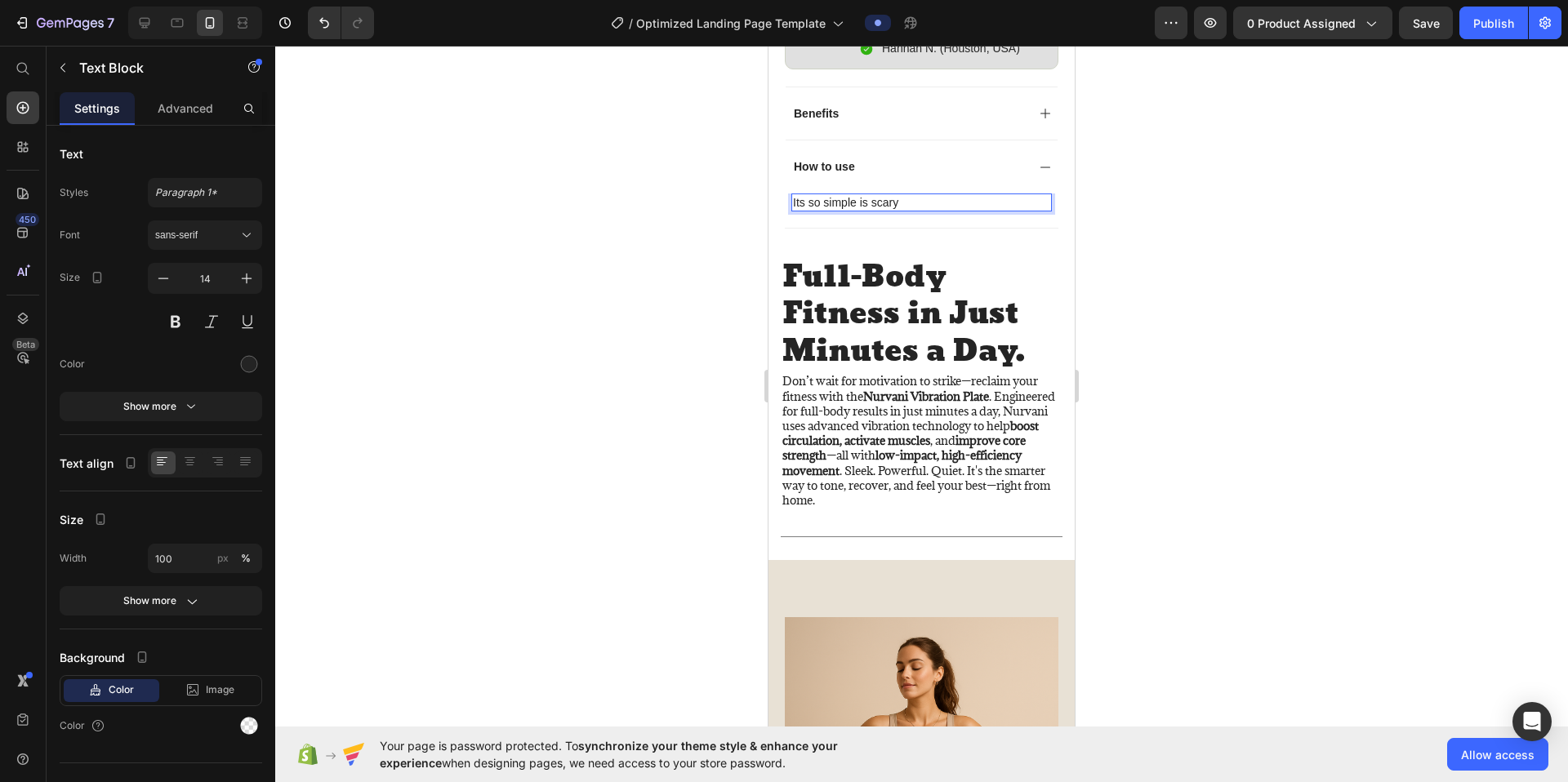 click on "Its so simple is scary" at bounding box center (921, 202) 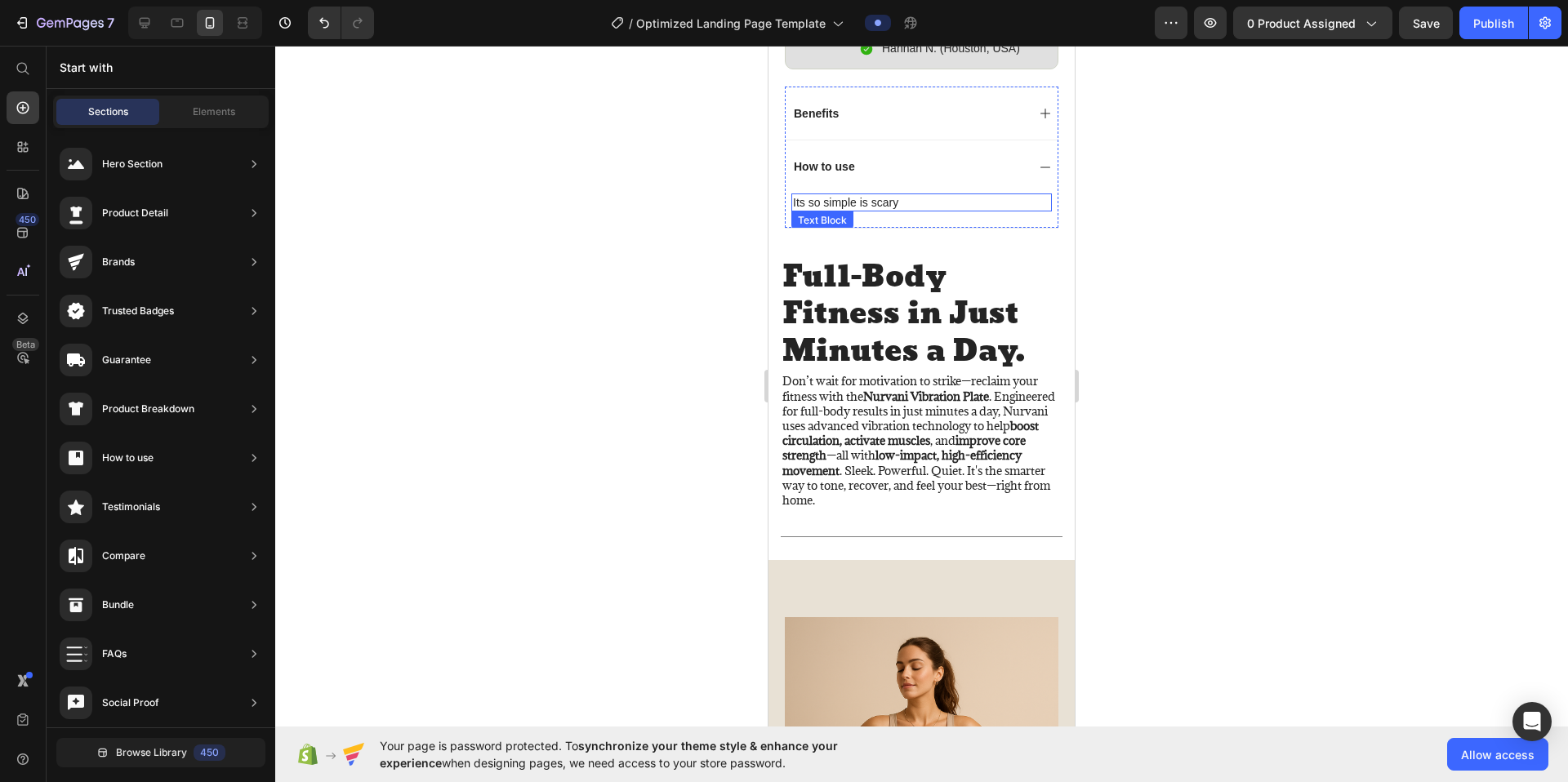 click on "Its so simple is scary" at bounding box center (921, 202) 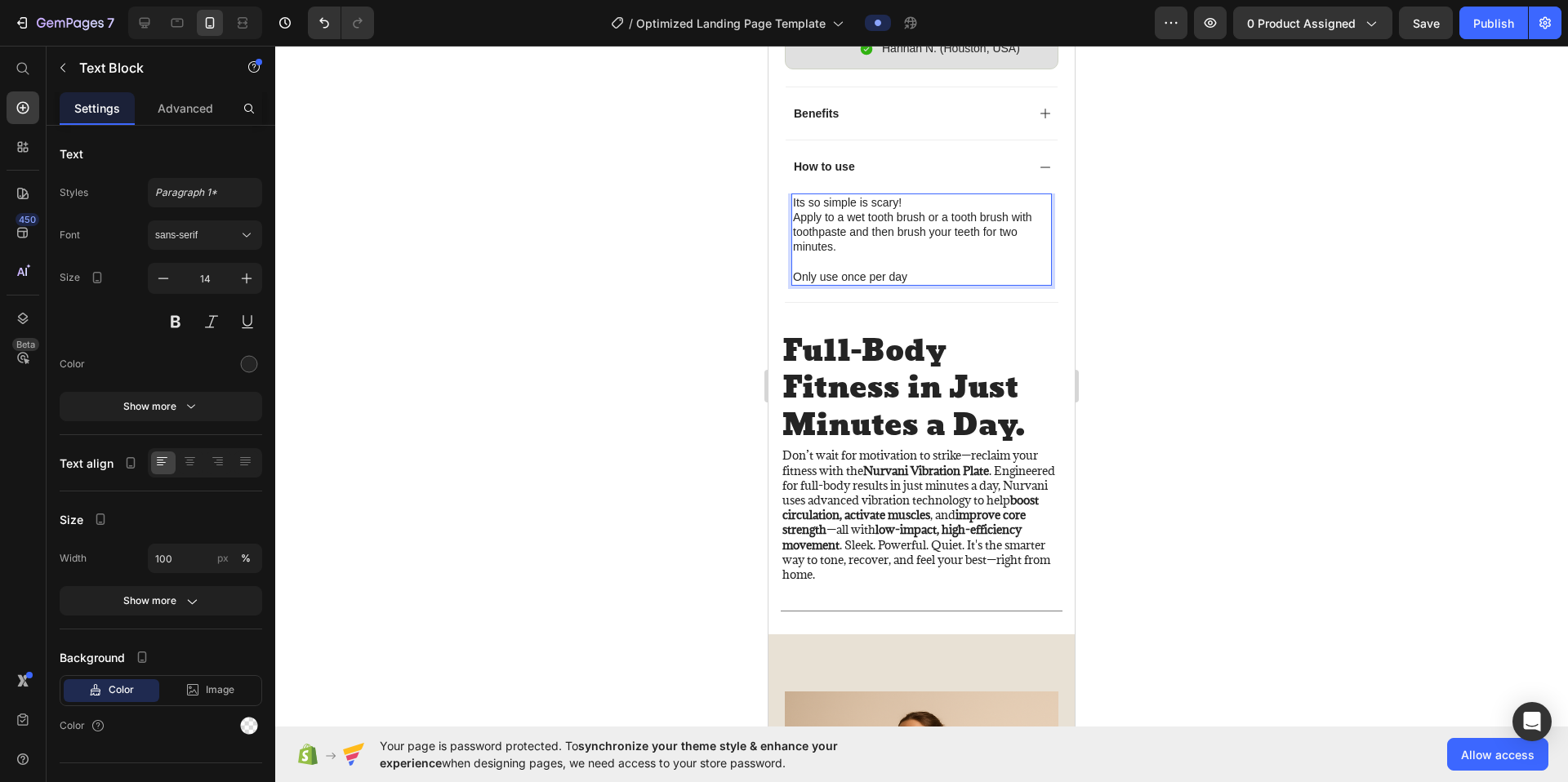 click on "Apply to a wet tooth brush or a tooth brush with toothpaste and then brush your teeth for two minutes." at bounding box center [921, 232] 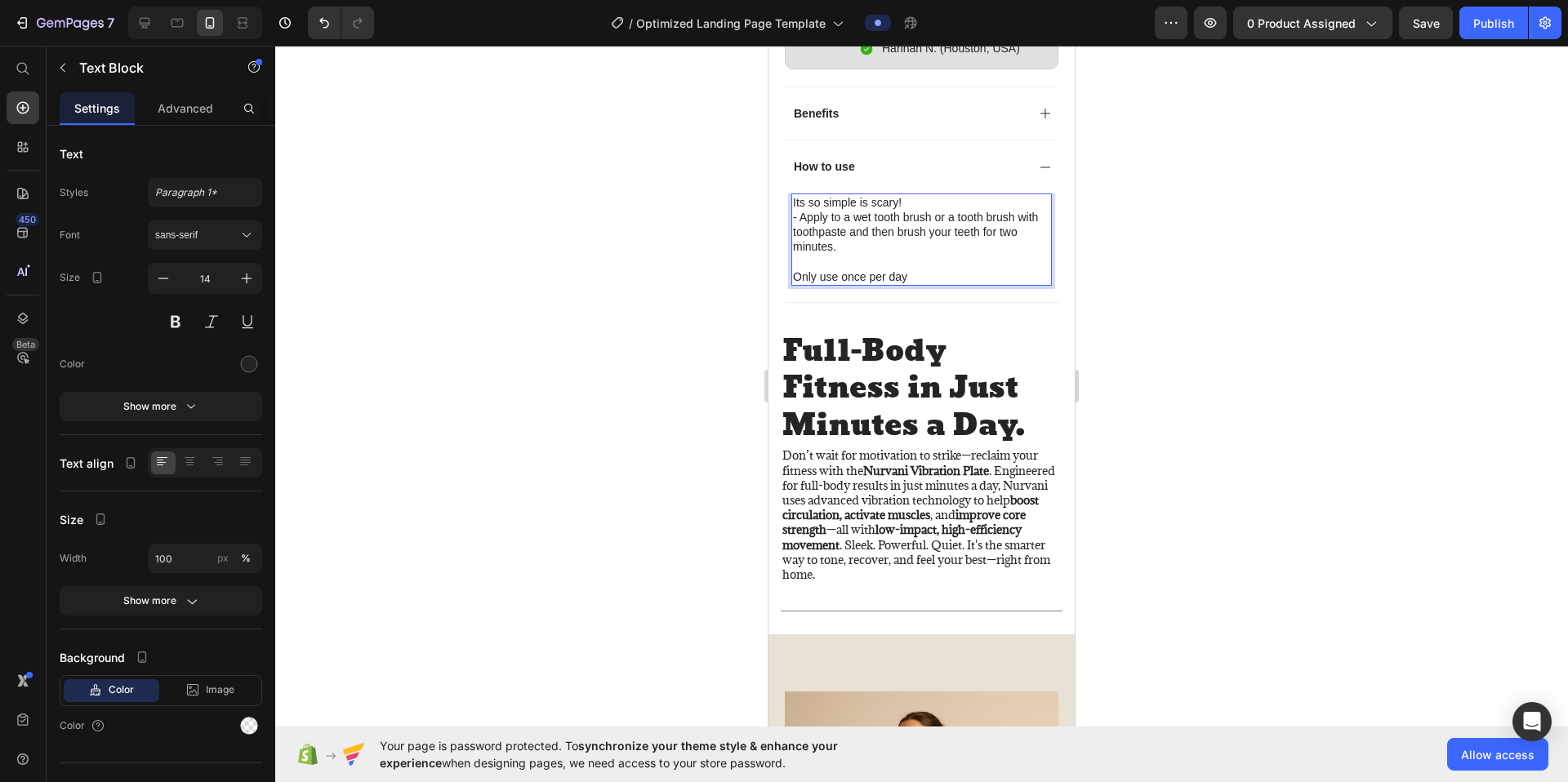 click on "Only use once per day" at bounding box center (921, 277) 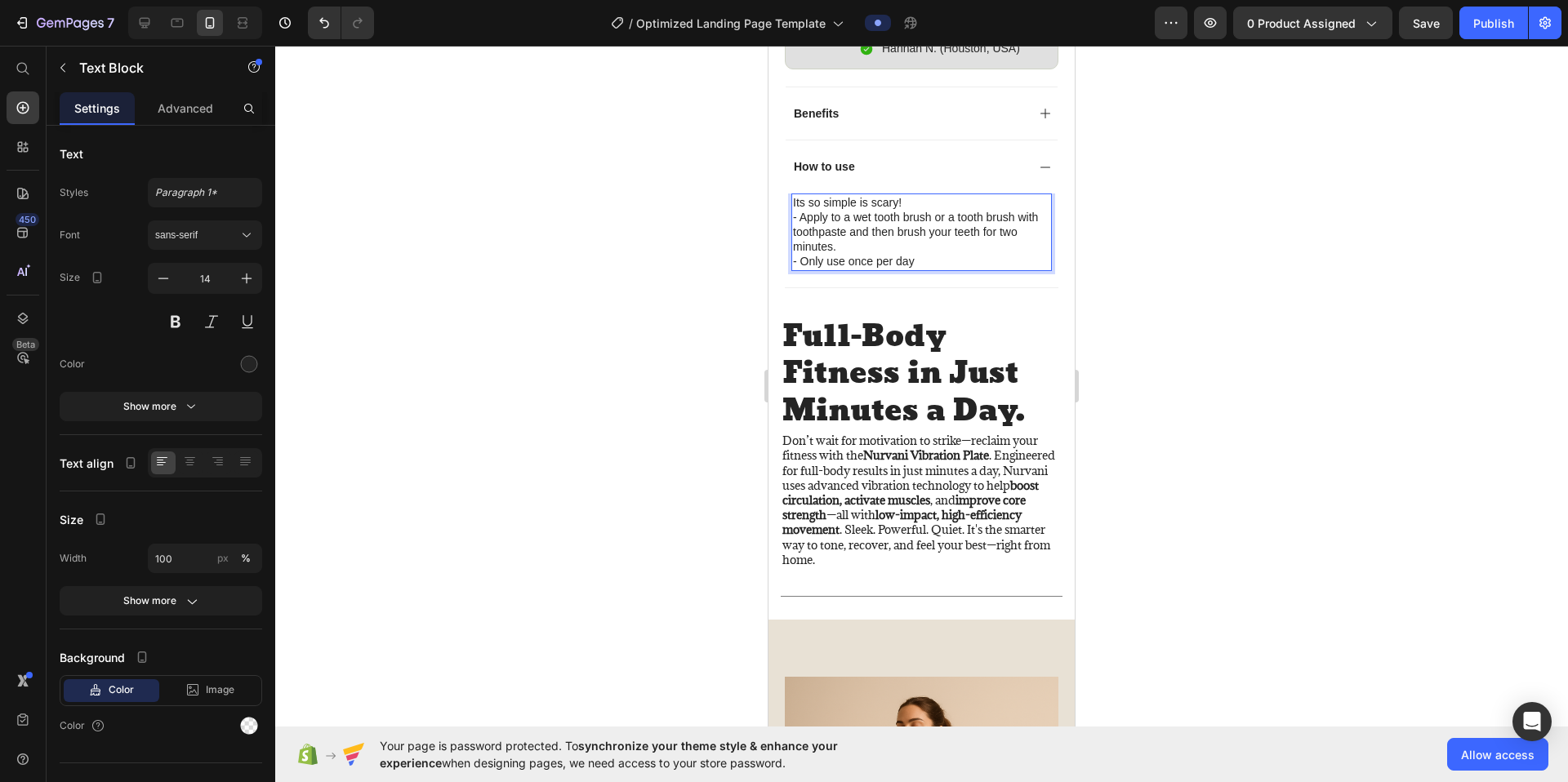 click on "- Only use once per day" at bounding box center (921, 261) 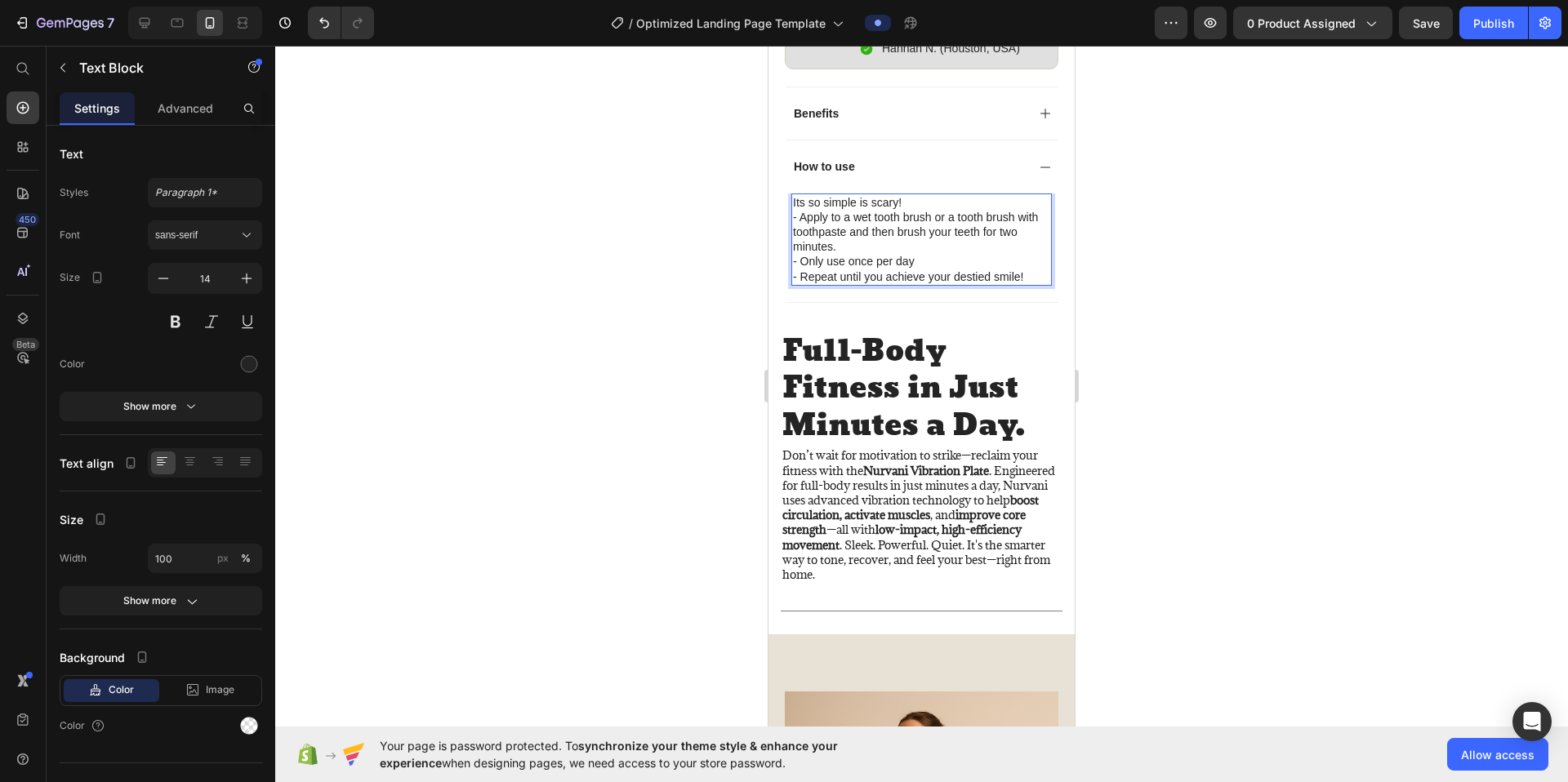 click on "- Repeat until you achieve your destied smile!" at bounding box center (921, 277) 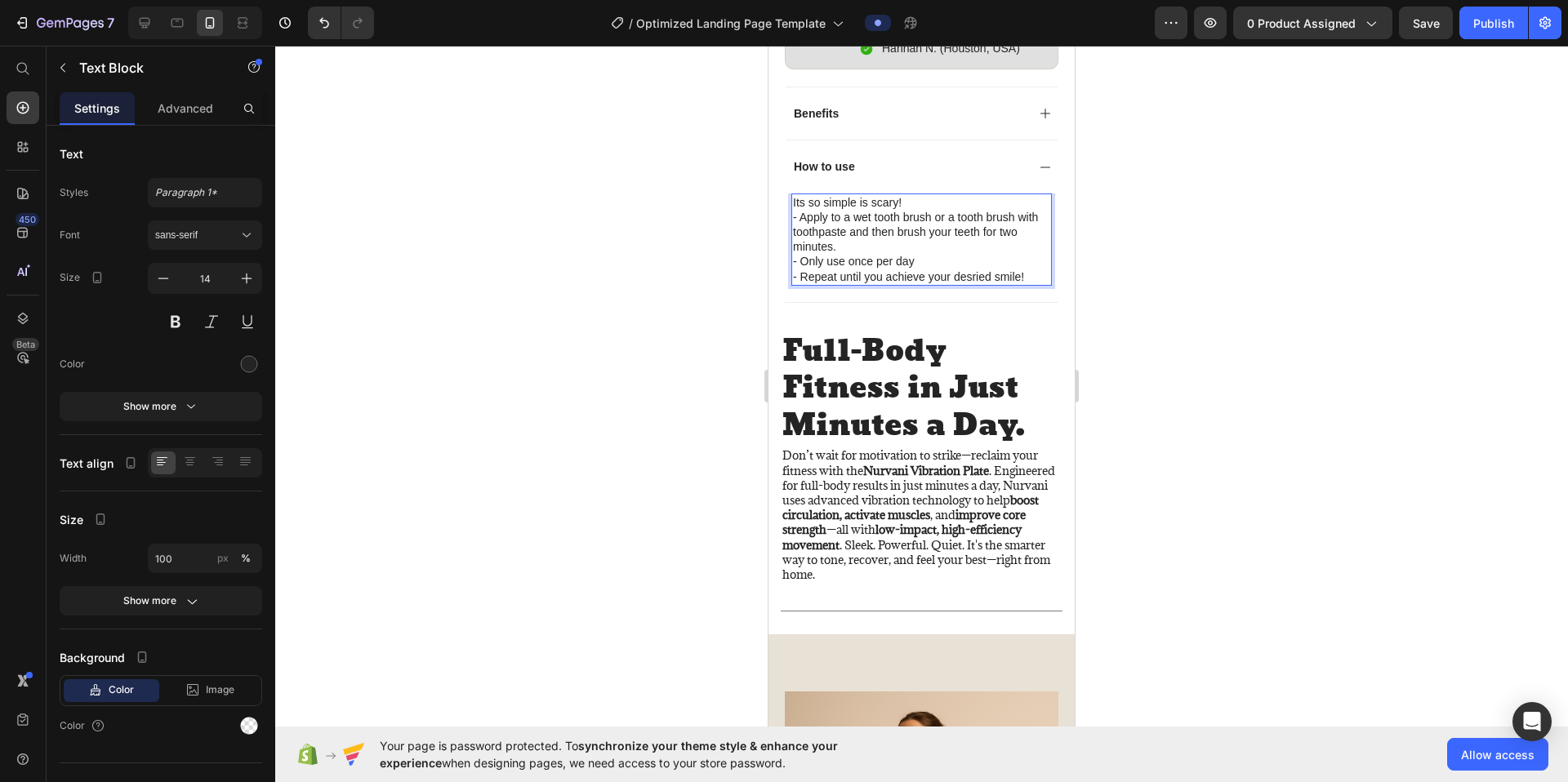 click on "- Repeat until you achieve your desried smile!" at bounding box center (921, 277) 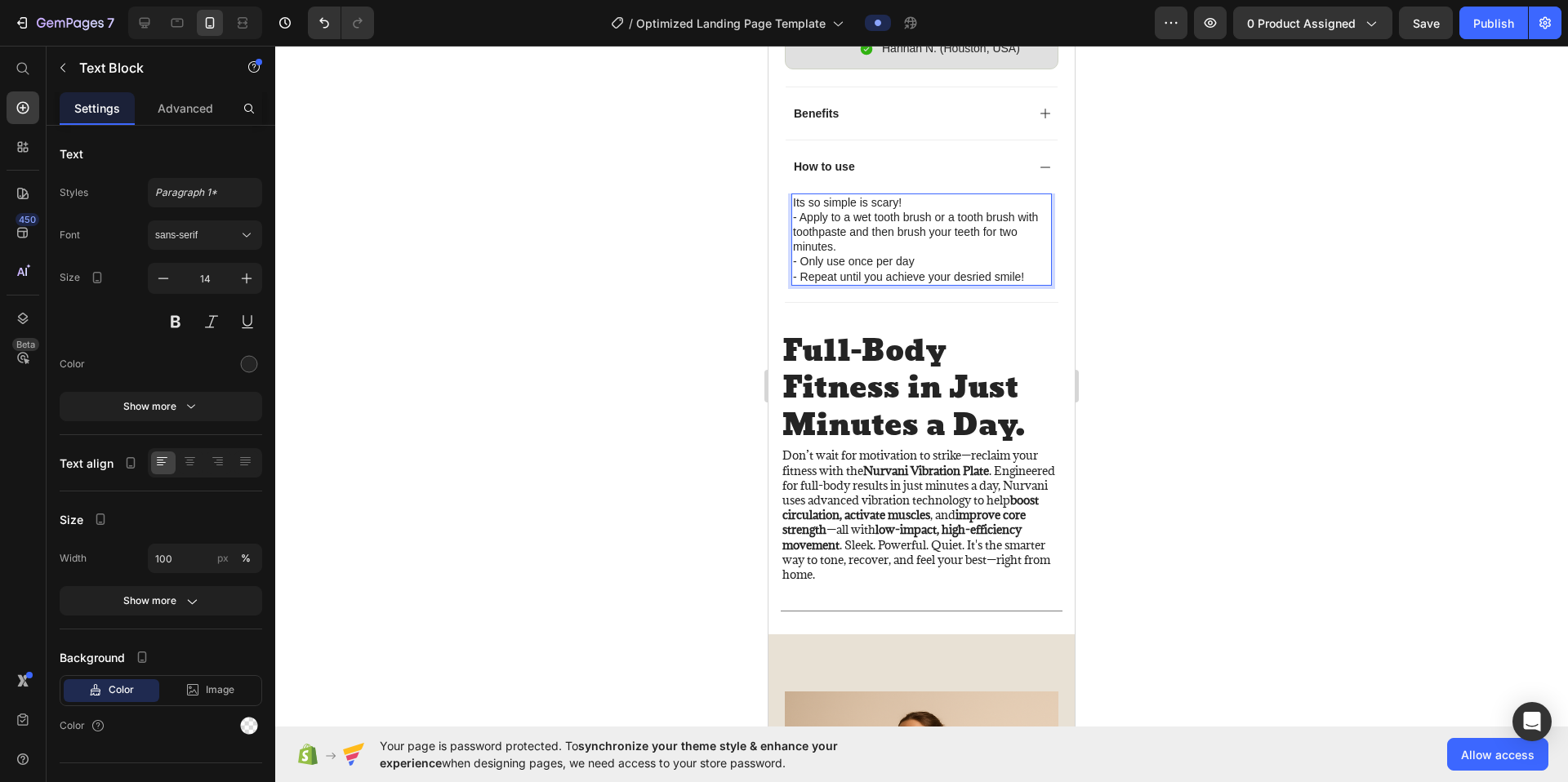 click 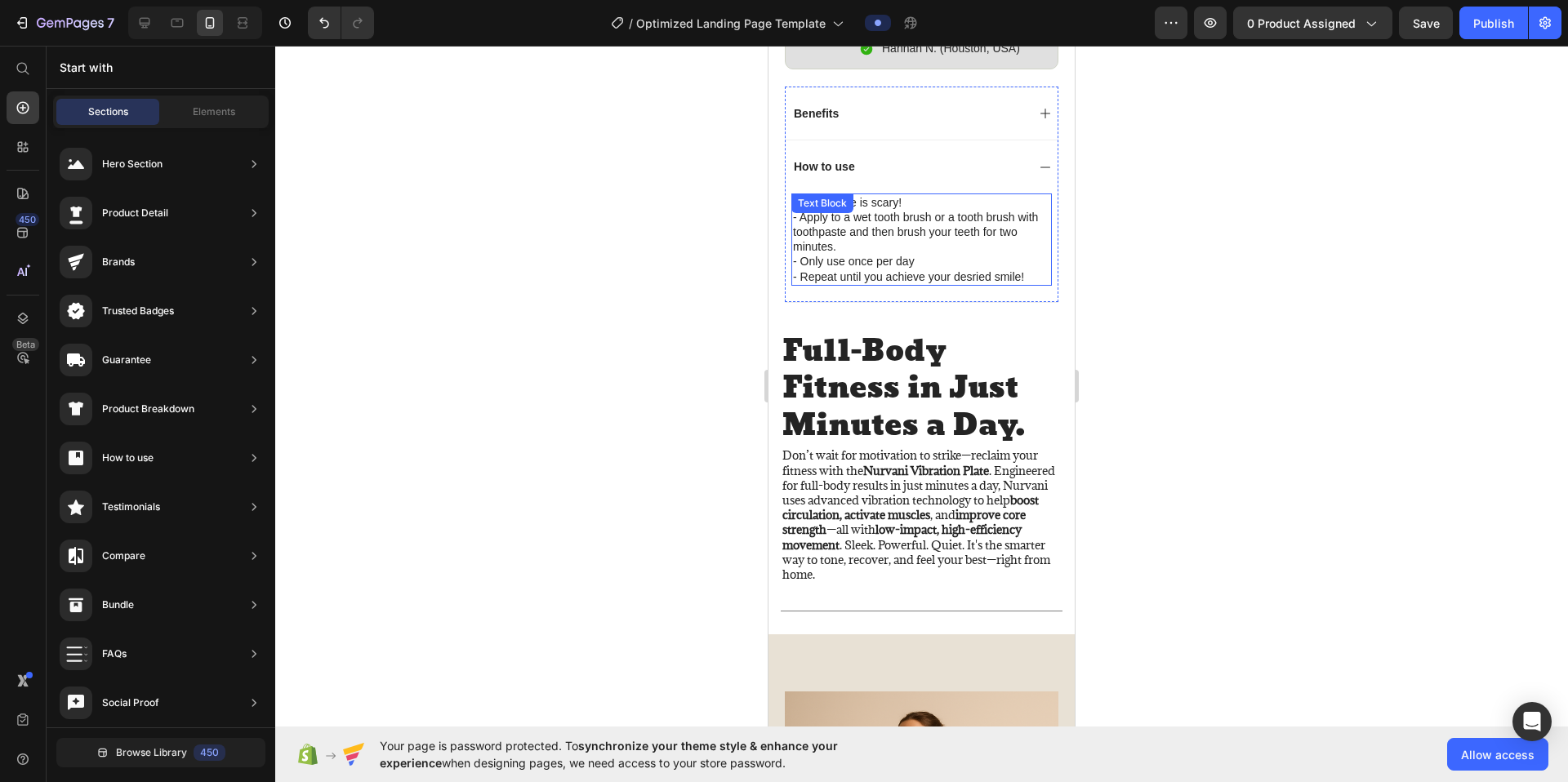 click on "- Repeat until you achieve your desried smile!" at bounding box center [921, 277] 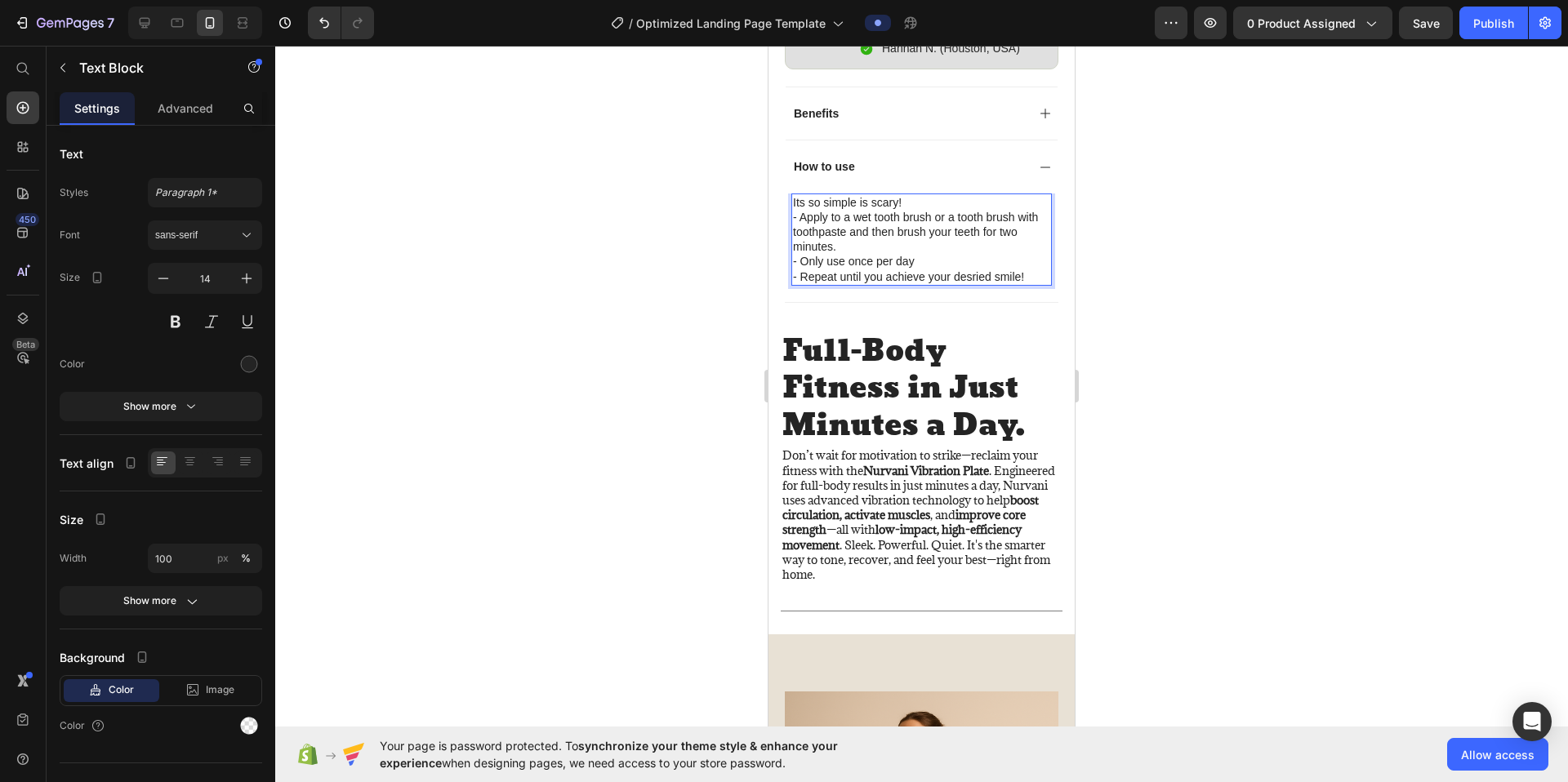 click on "- Repeat until you achieve your desried smile!" at bounding box center [921, 277] 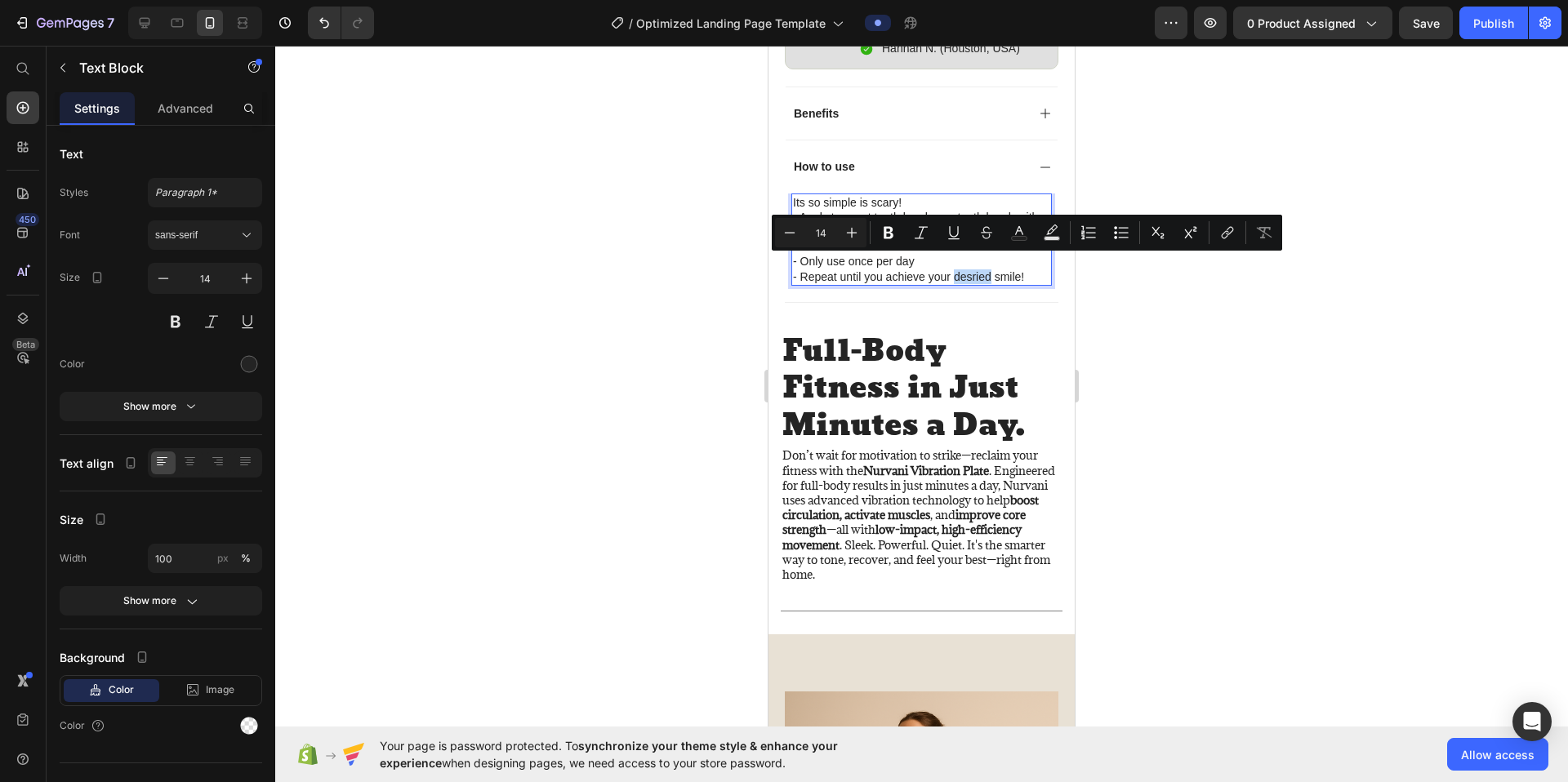 click on "- Repeat until you achieve your desried smile!" at bounding box center [921, 277] 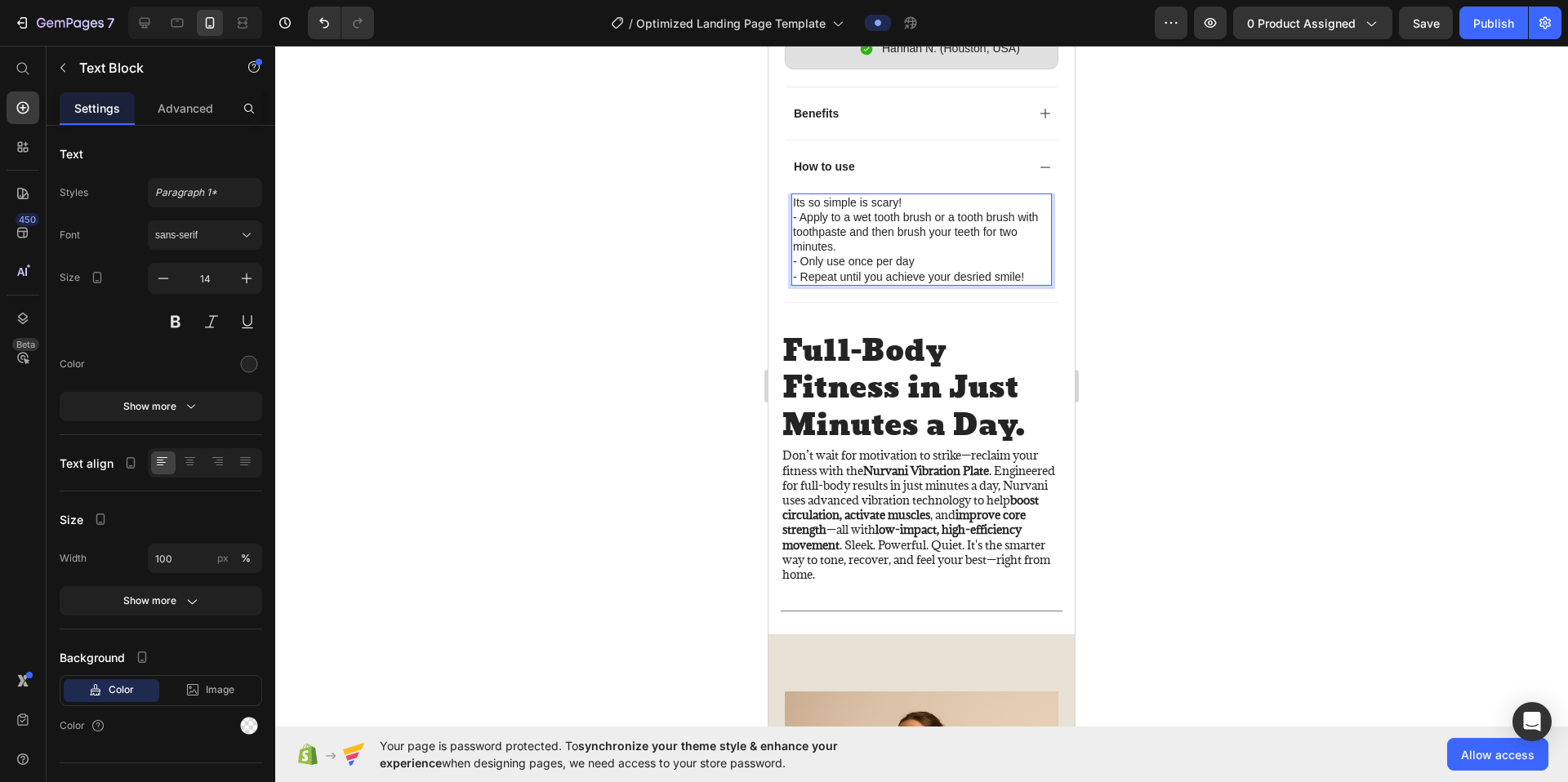 click on "- Repeat until you achieve your desried smile!" at bounding box center [921, 277] 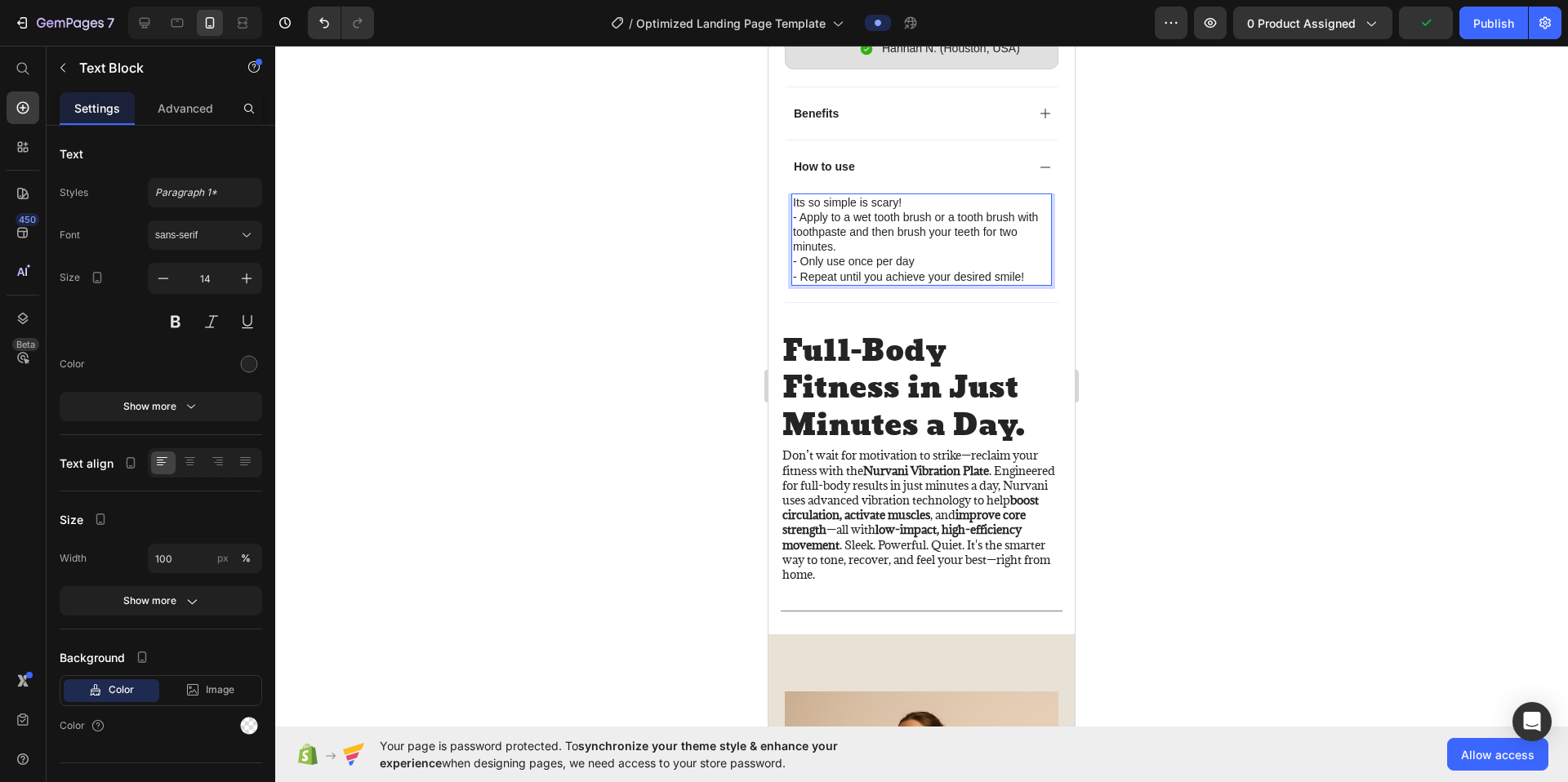 click 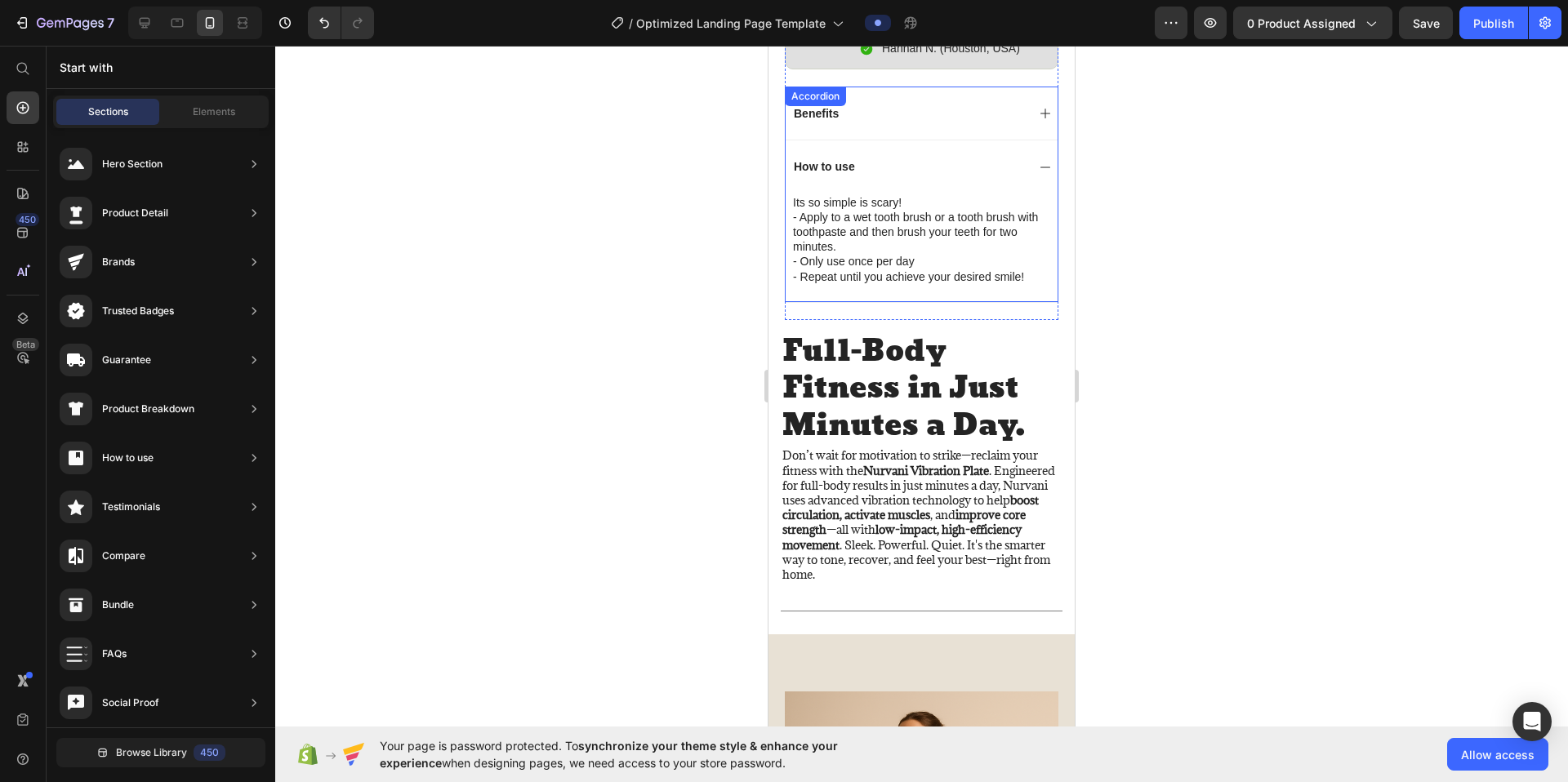 click 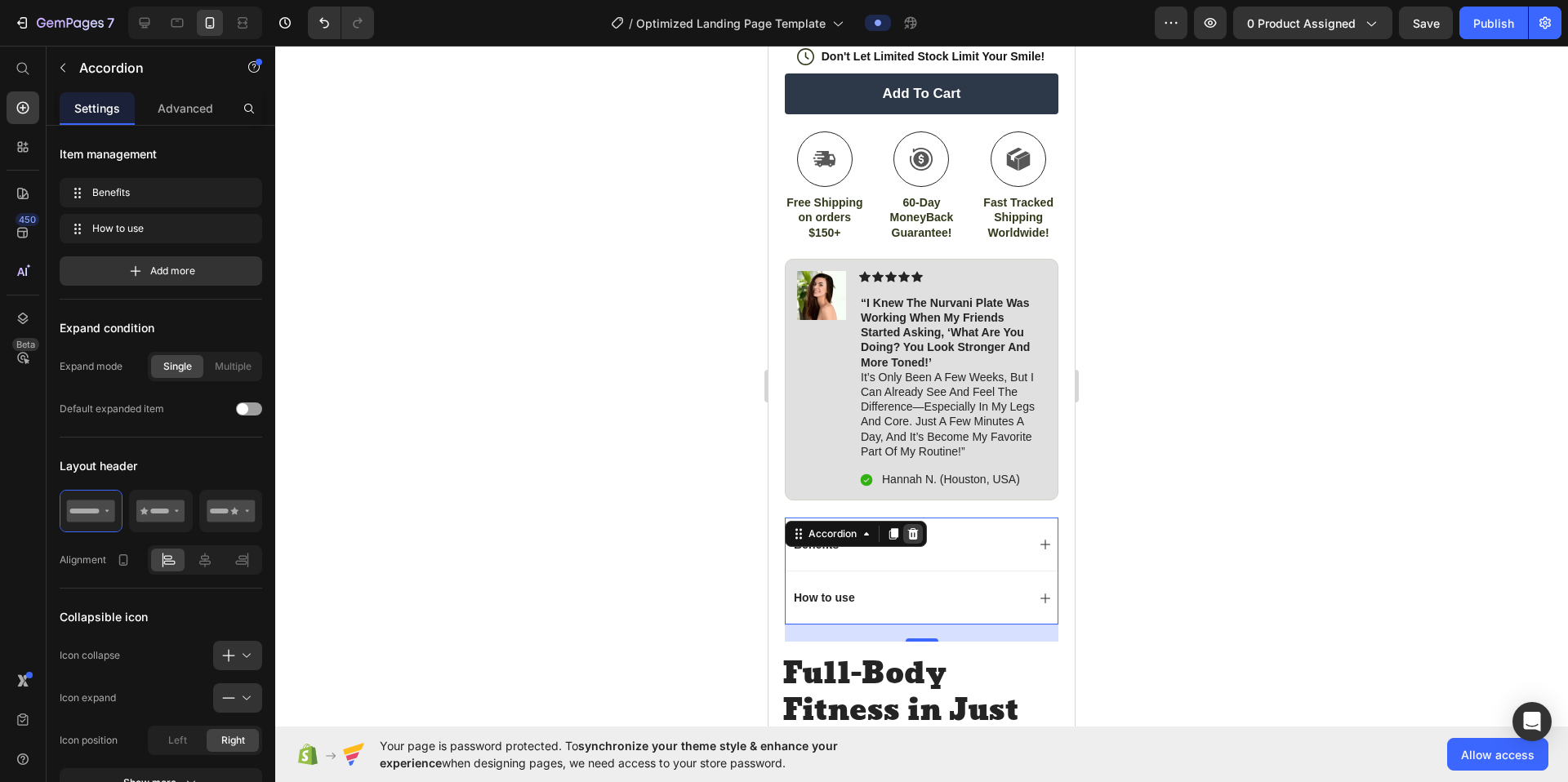 scroll, scrollTop: 671, scrollLeft: 0, axis: vertical 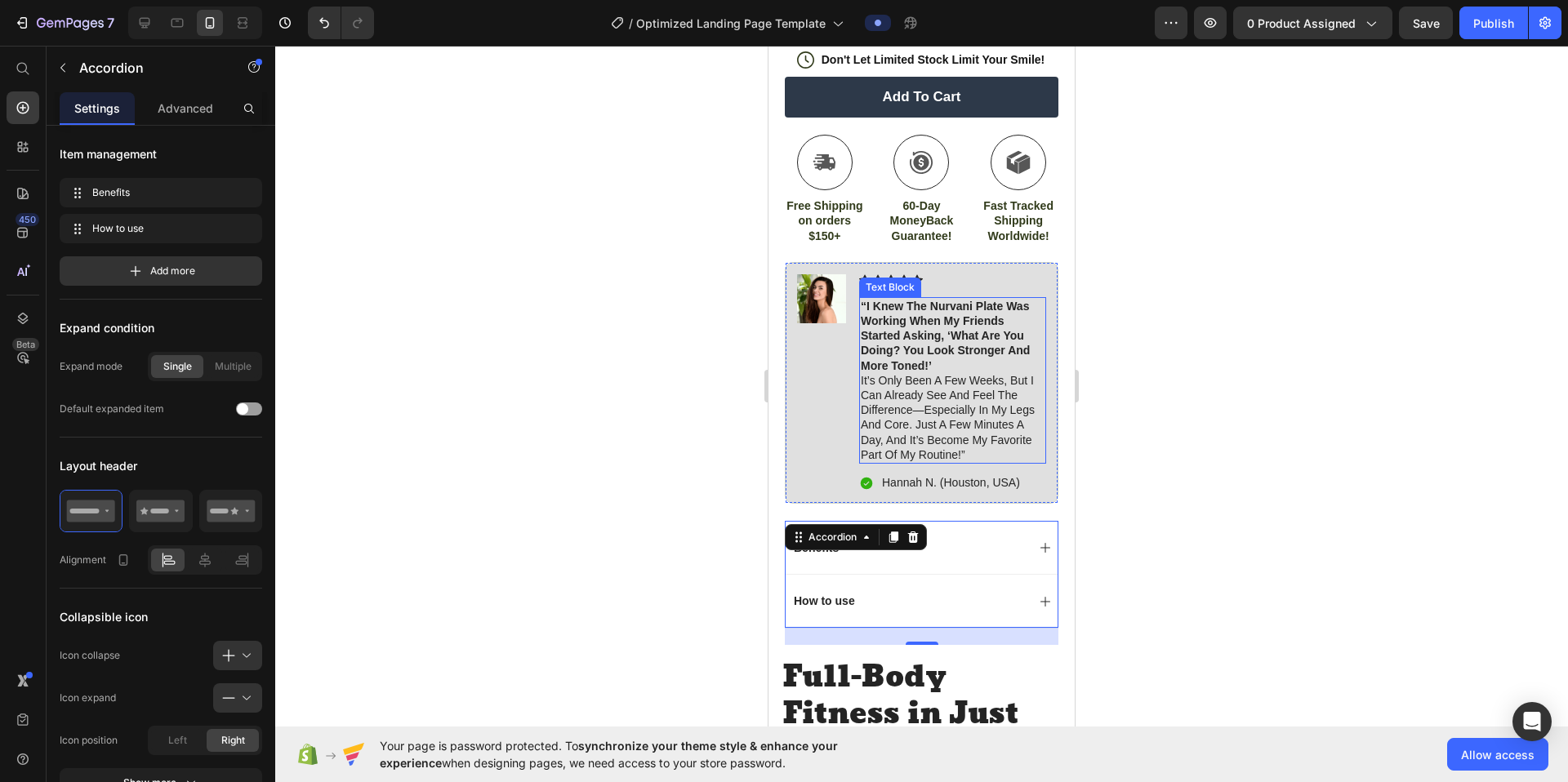 click on "“I knew the Nurvani Plate was working when my friends started asking, ‘What are you doing? You look stronger and more toned!’" at bounding box center (945, 335) 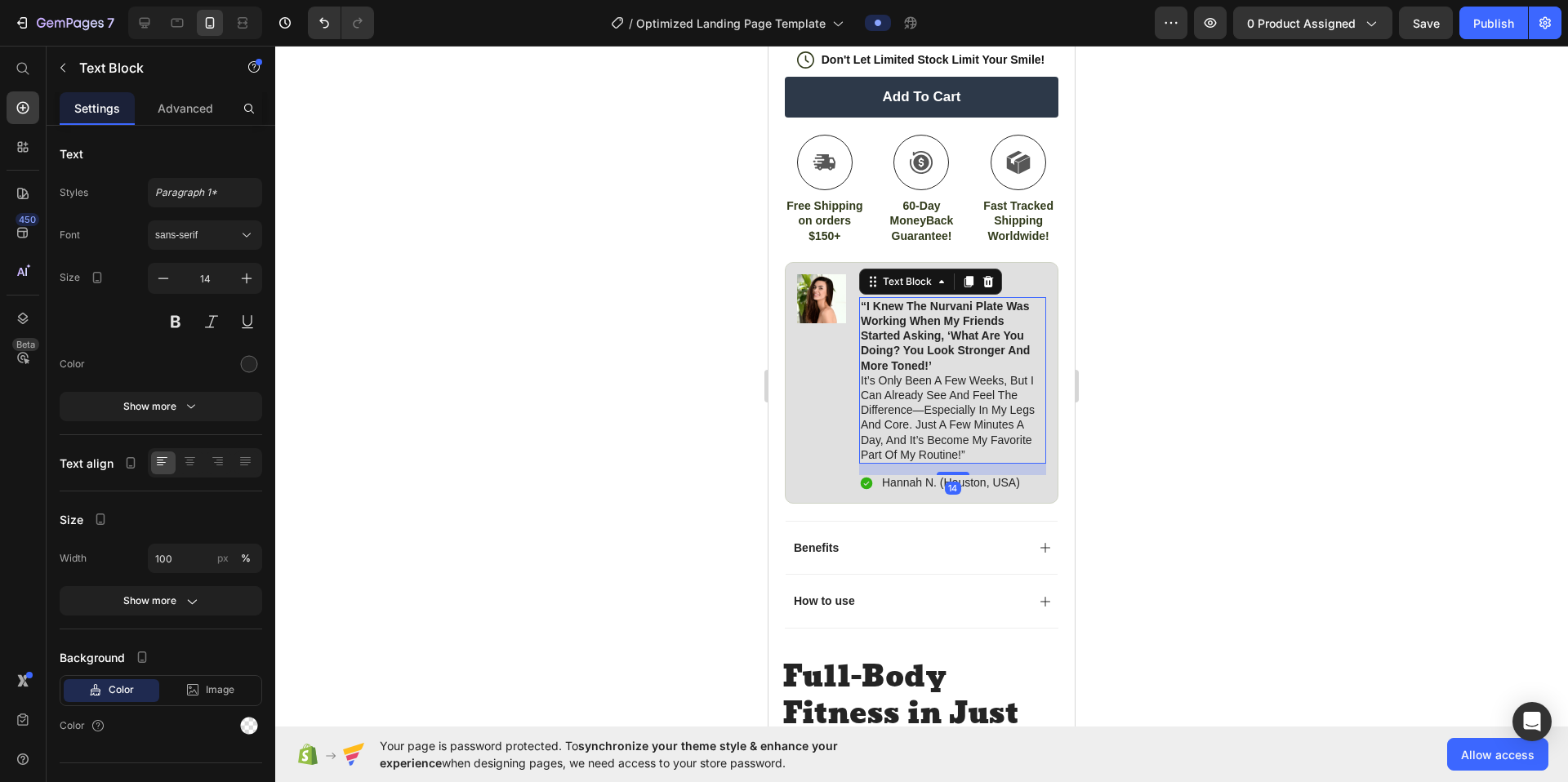 click on "“I knew the Nurvani Plate was working when my friends started asking, ‘What are you doing? You look stronger and more toned!’ It’s only been a few weeks, but I can already see and feel the difference—especially in my legs and core. Just a few minutes a day, and it’s become my favorite part of my routine!”" at bounding box center [952, 380] 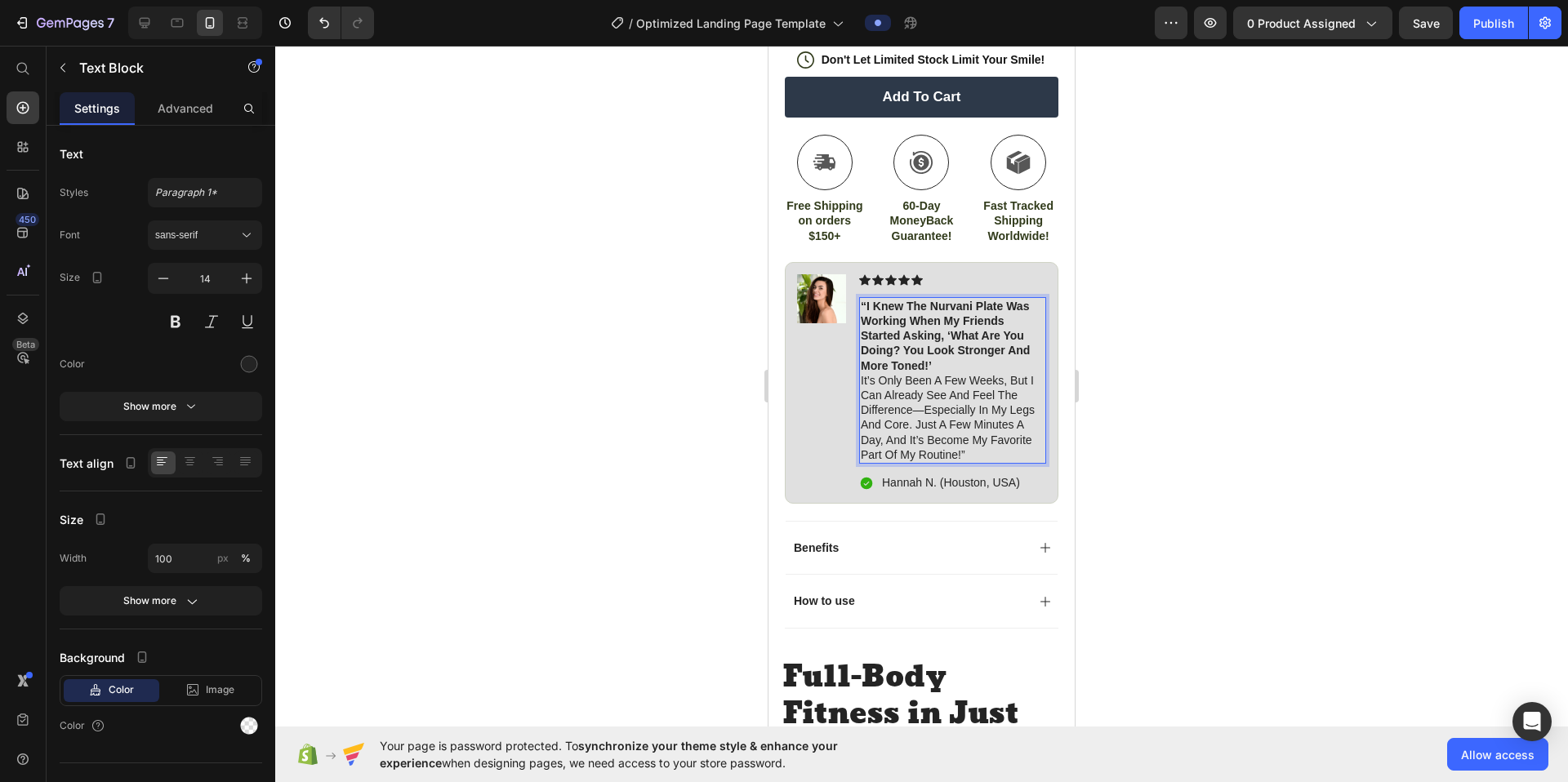 click on "“I knew the Nurvani Plate was working when my friends started asking, ‘What are you doing? You look stronger and more toned!’ It’s only been a few weeks, but I can already see and feel the difference—especially in my legs and core. Just a few minutes a day, and it’s become my favorite part of my routine!”" at bounding box center (952, 380) 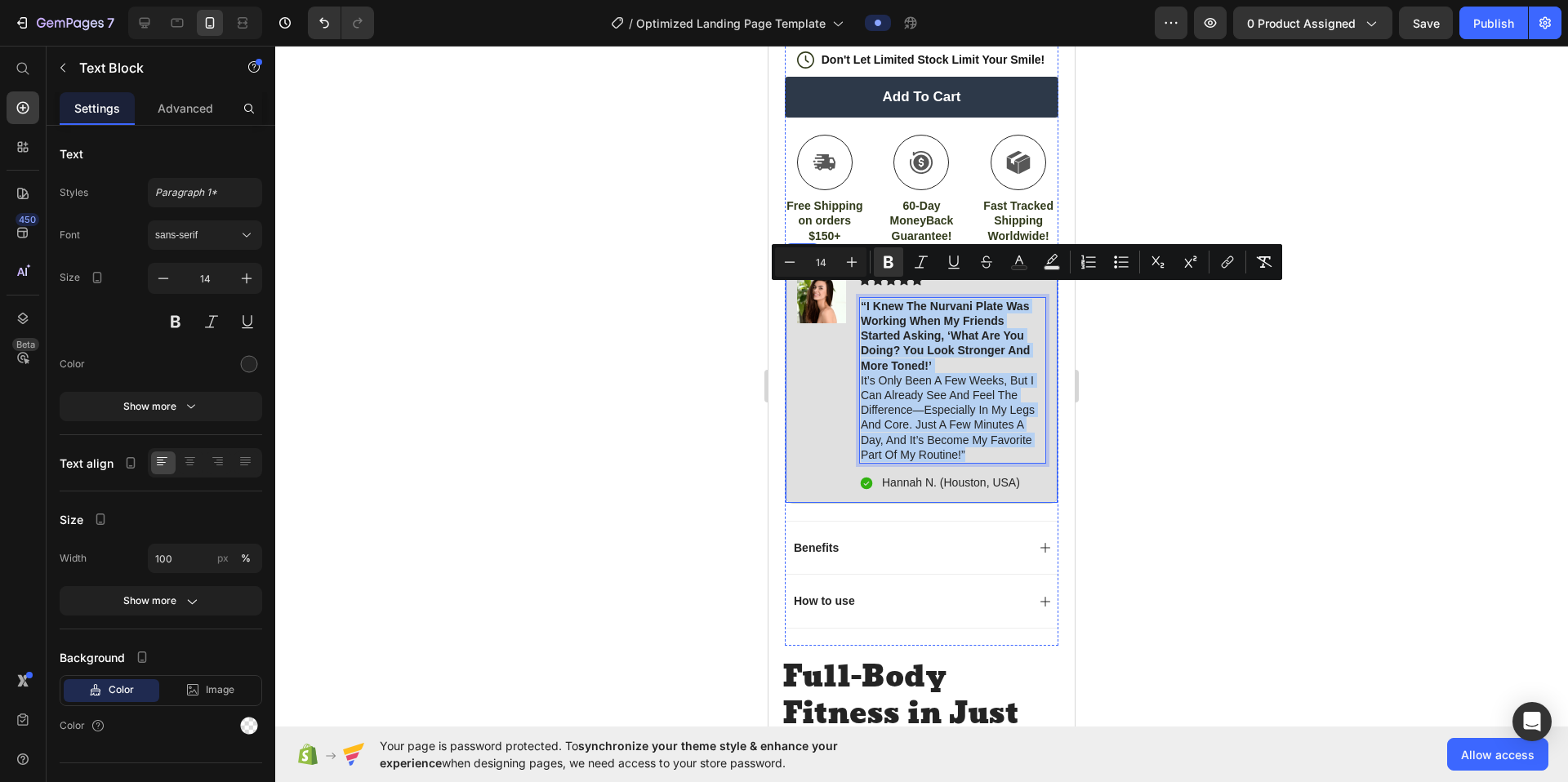 drag, startPoint x: 1027, startPoint y: 439, endPoint x: 858, endPoint y: 287, distance: 227.29936 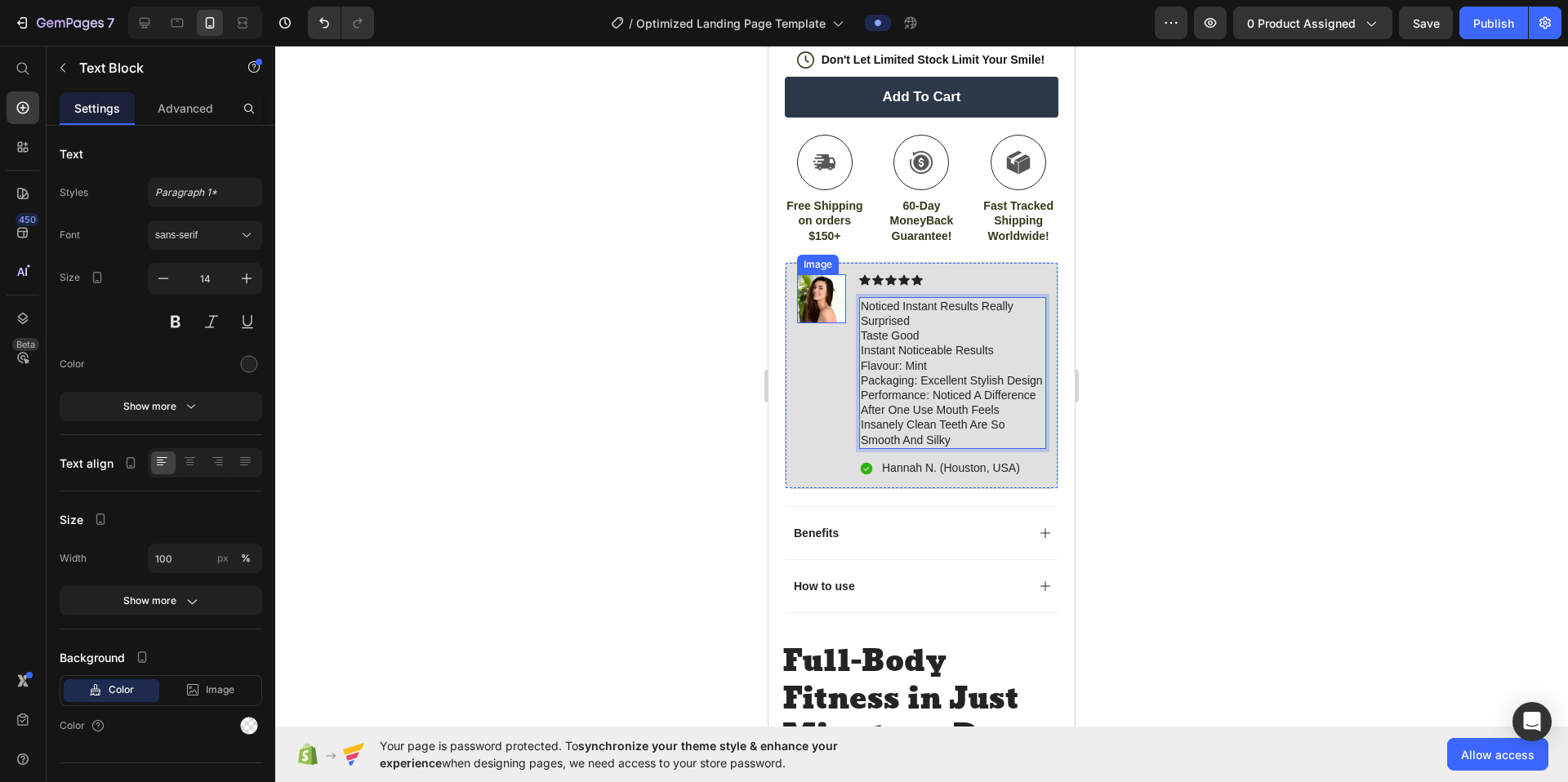 click at bounding box center [822, 299] 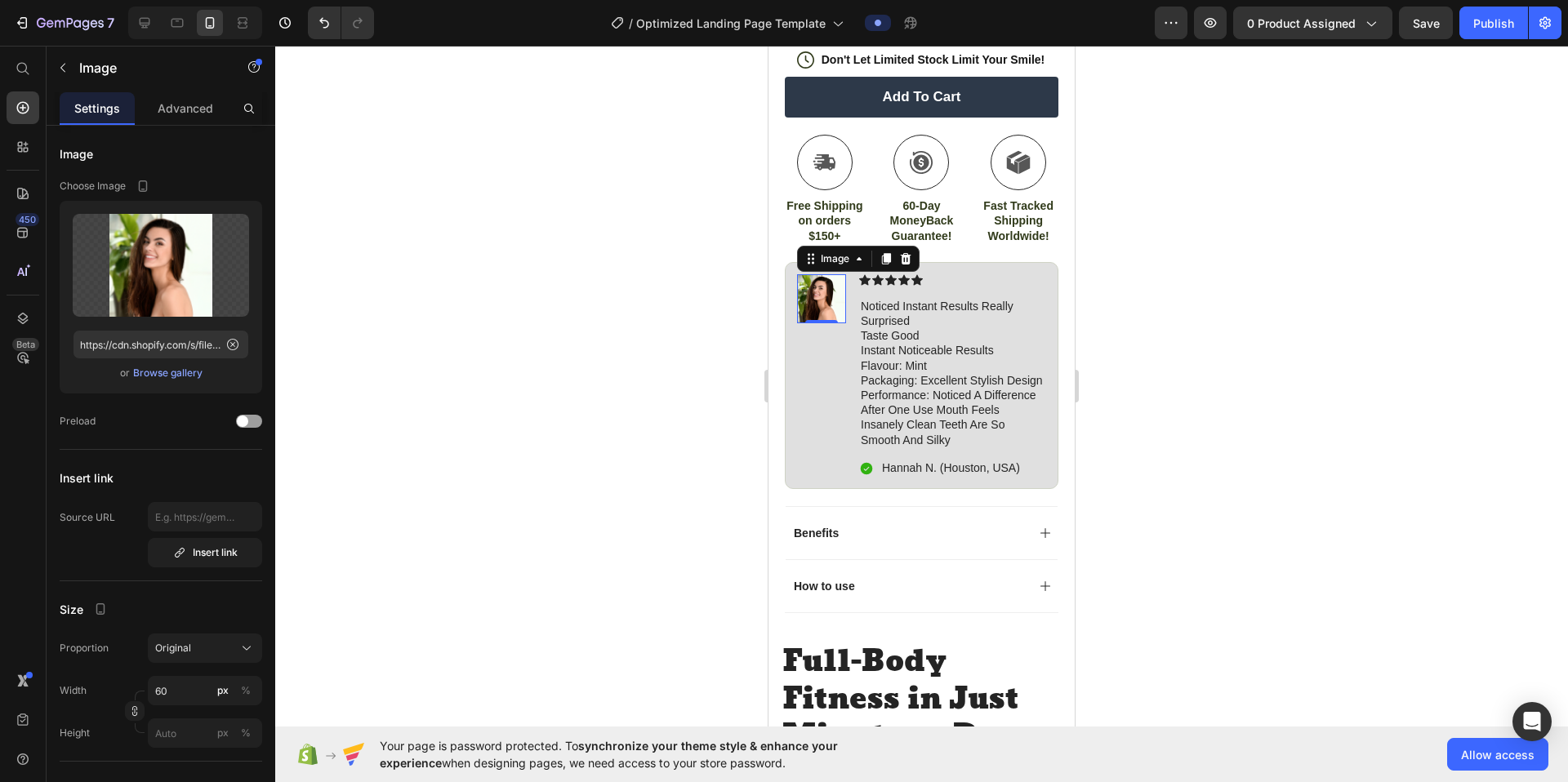 click 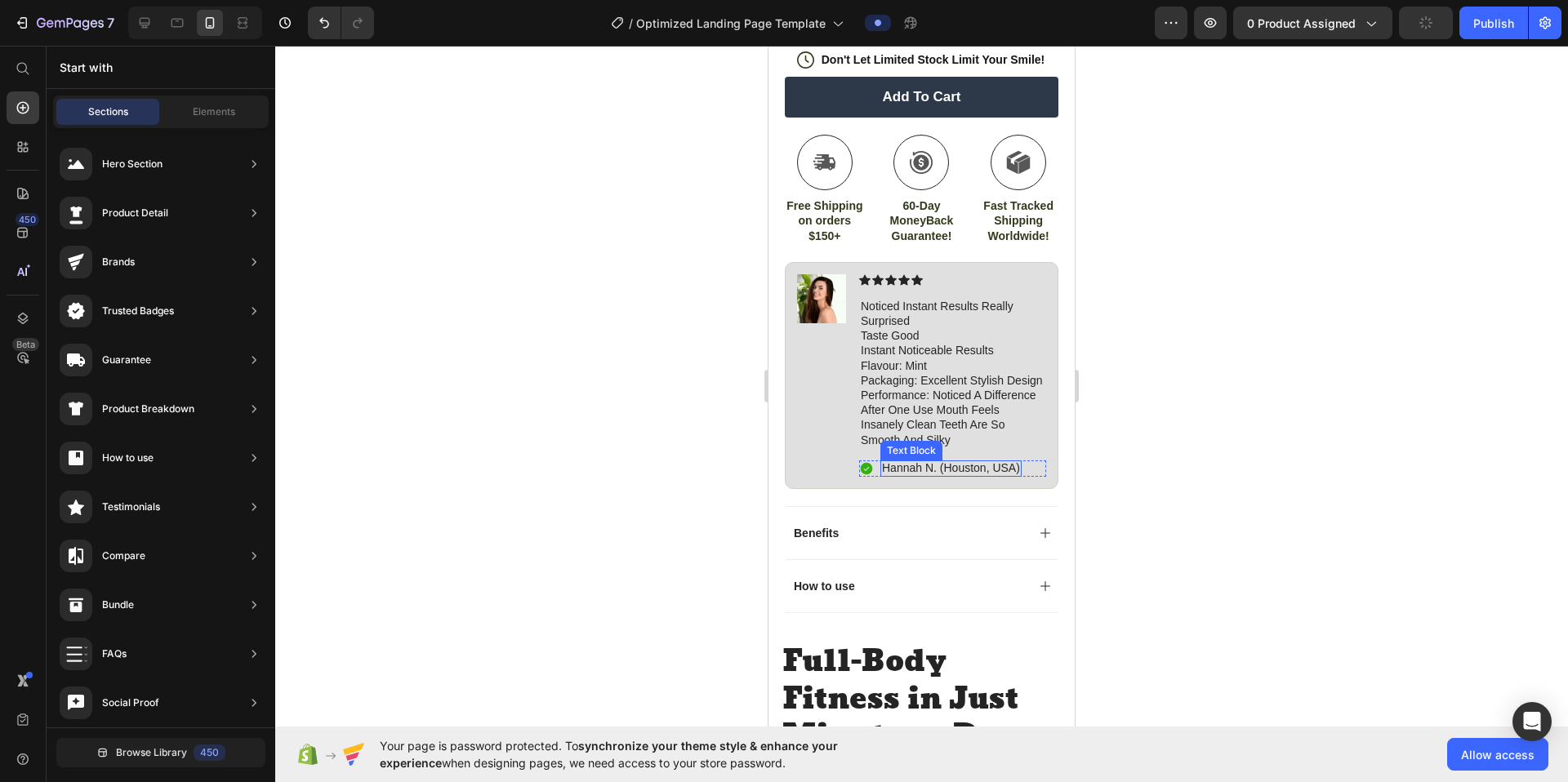 click on "Hannah N. (Houston, USA)" at bounding box center (951, 468) 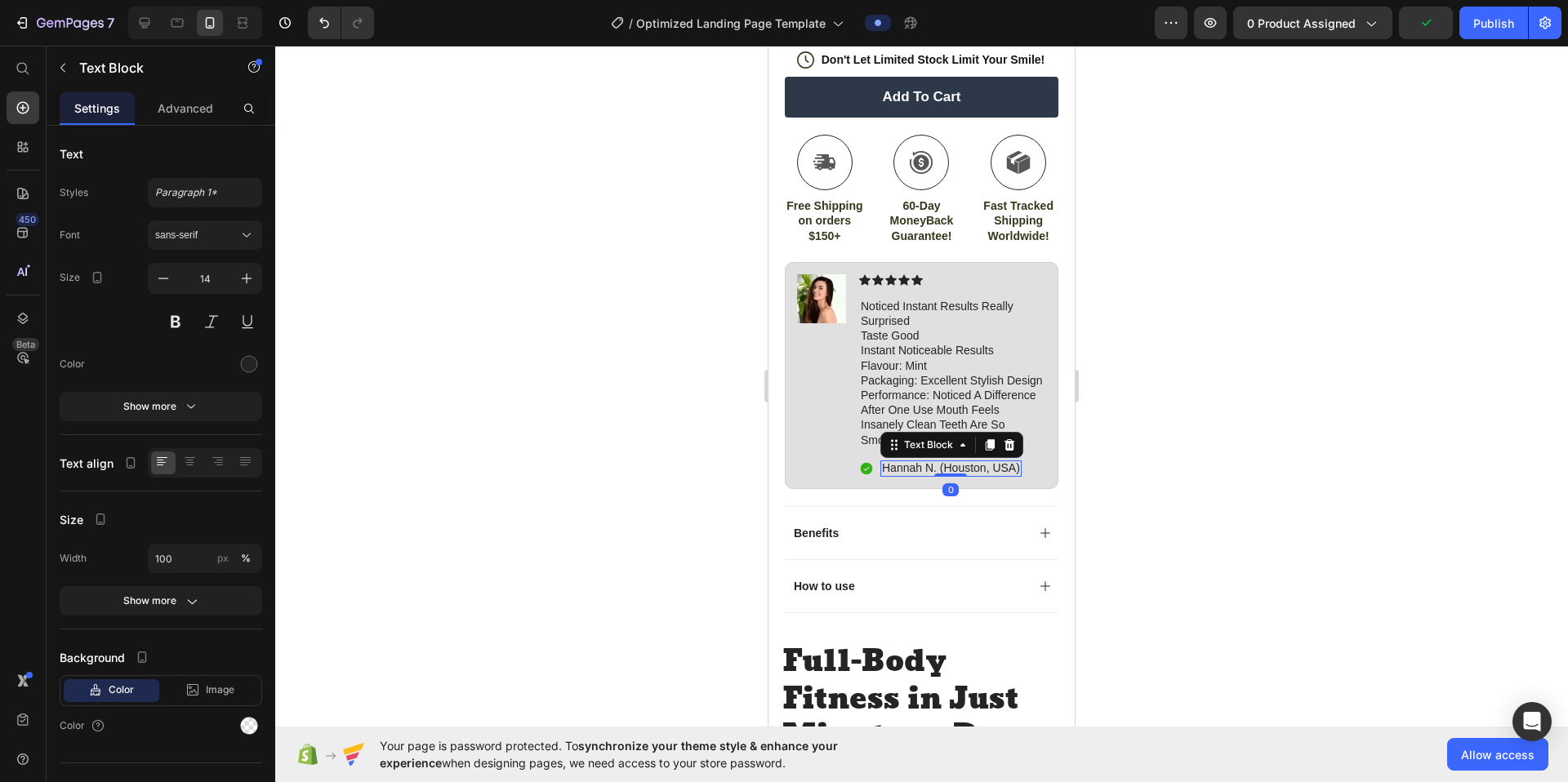 click on "Hannah N. (Houston, USA)" at bounding box center [951, 468] 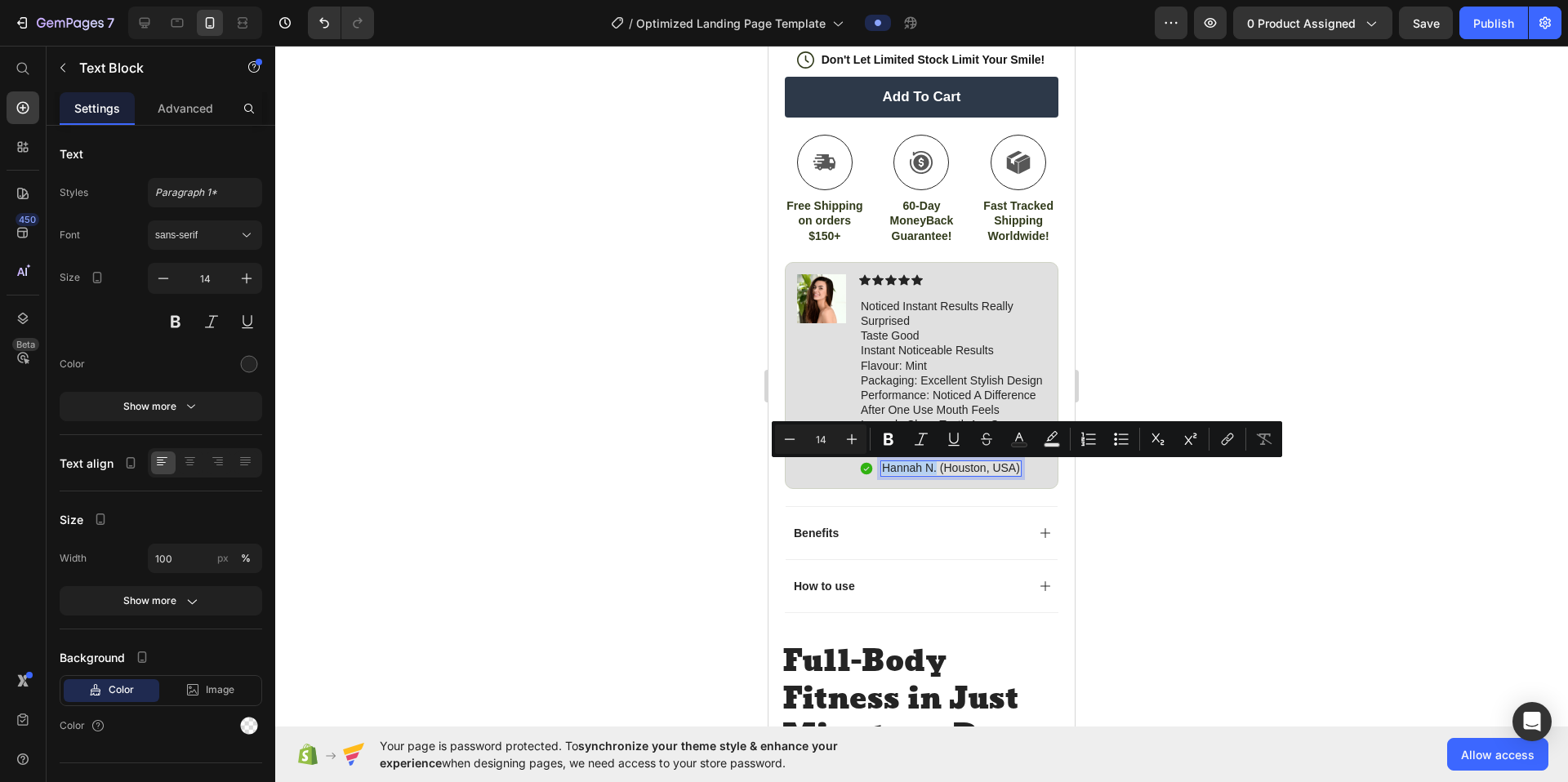 drag, startPoint x: 883, startPoint y: 471, endPoint x: 936, endPoint y: 473, distance: 53.03772 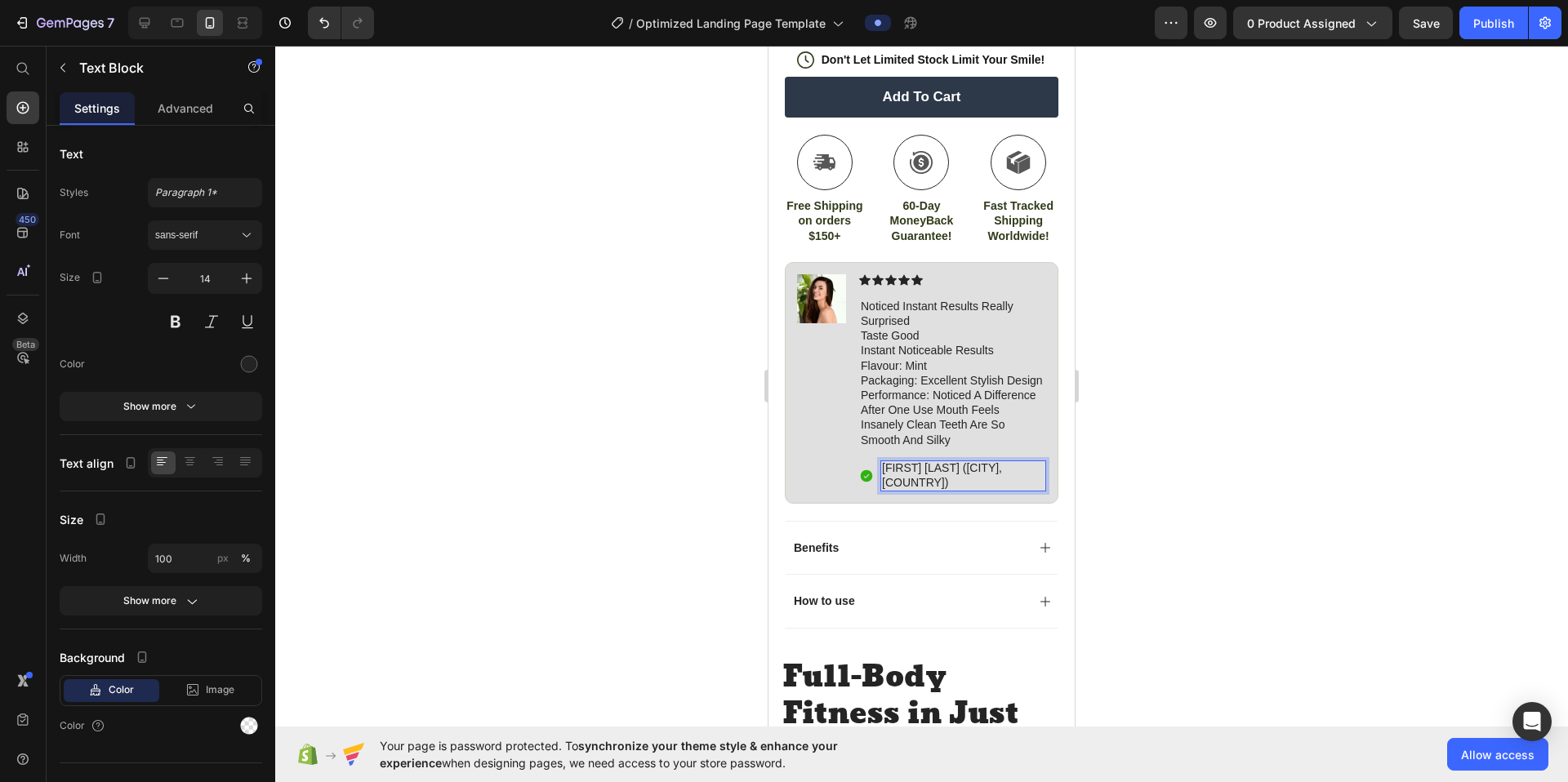 click on "[FIRST] [LAST] ([CITY], [COUNTRY])" at bounding box center [963, 475] 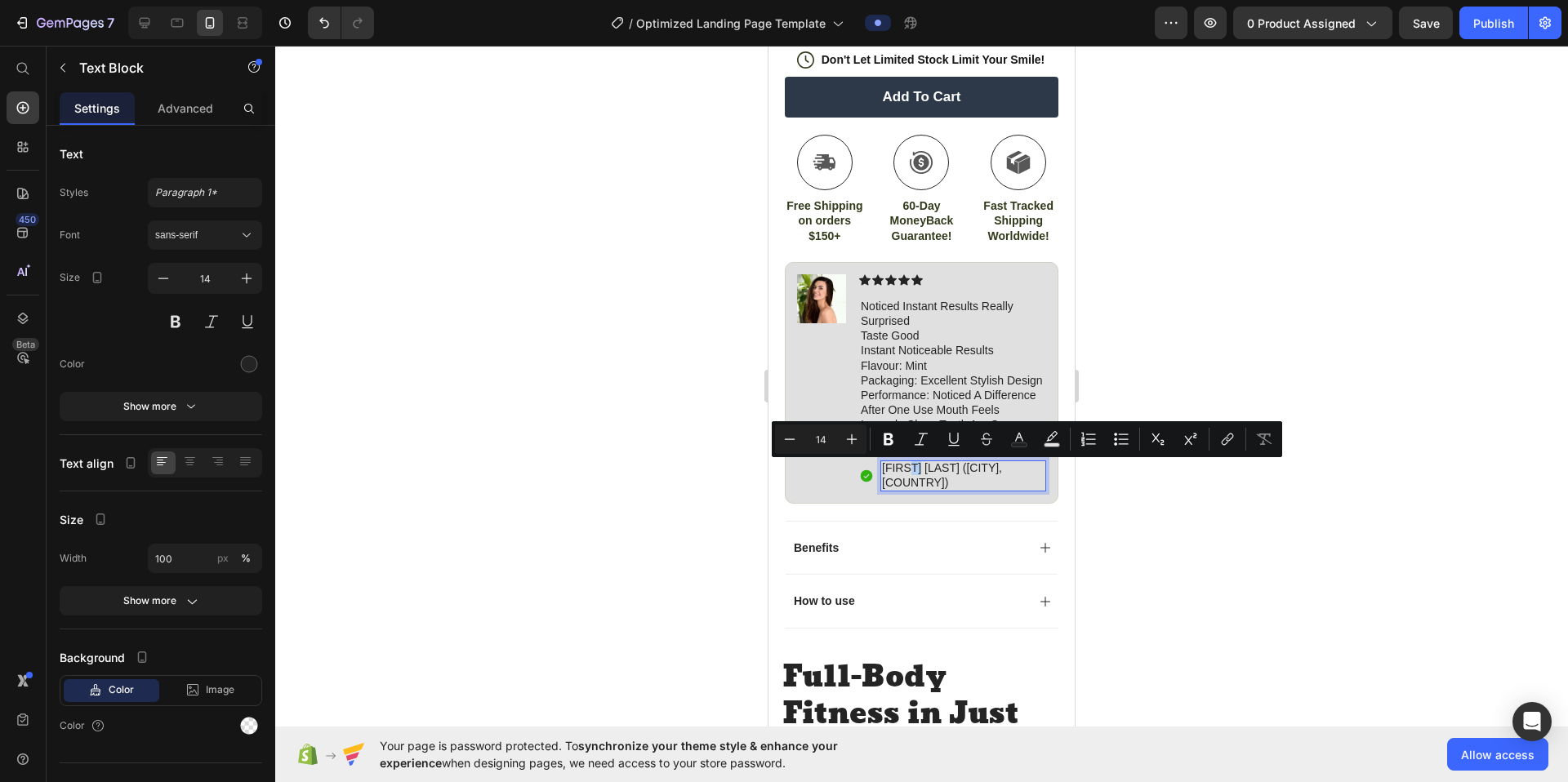 drag, startPoint x: 906, startPoint y: 471, endPoint x: 922, endPoint y: 472, distance: 16.03122 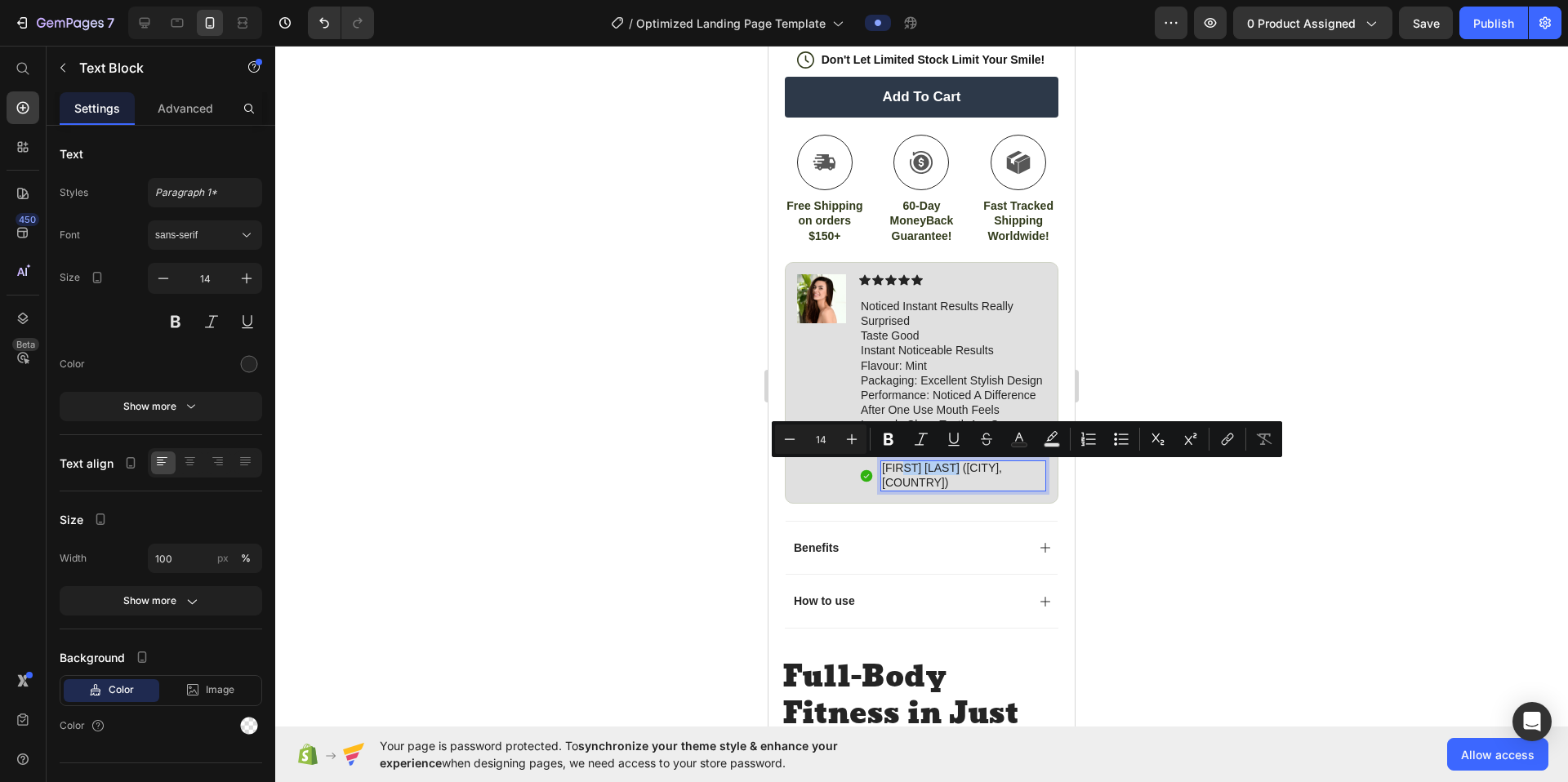 drag, startPoint x: 902, startPoint y: 469, endPoint x: 954, endPoint y: 473, distance: 52.153619 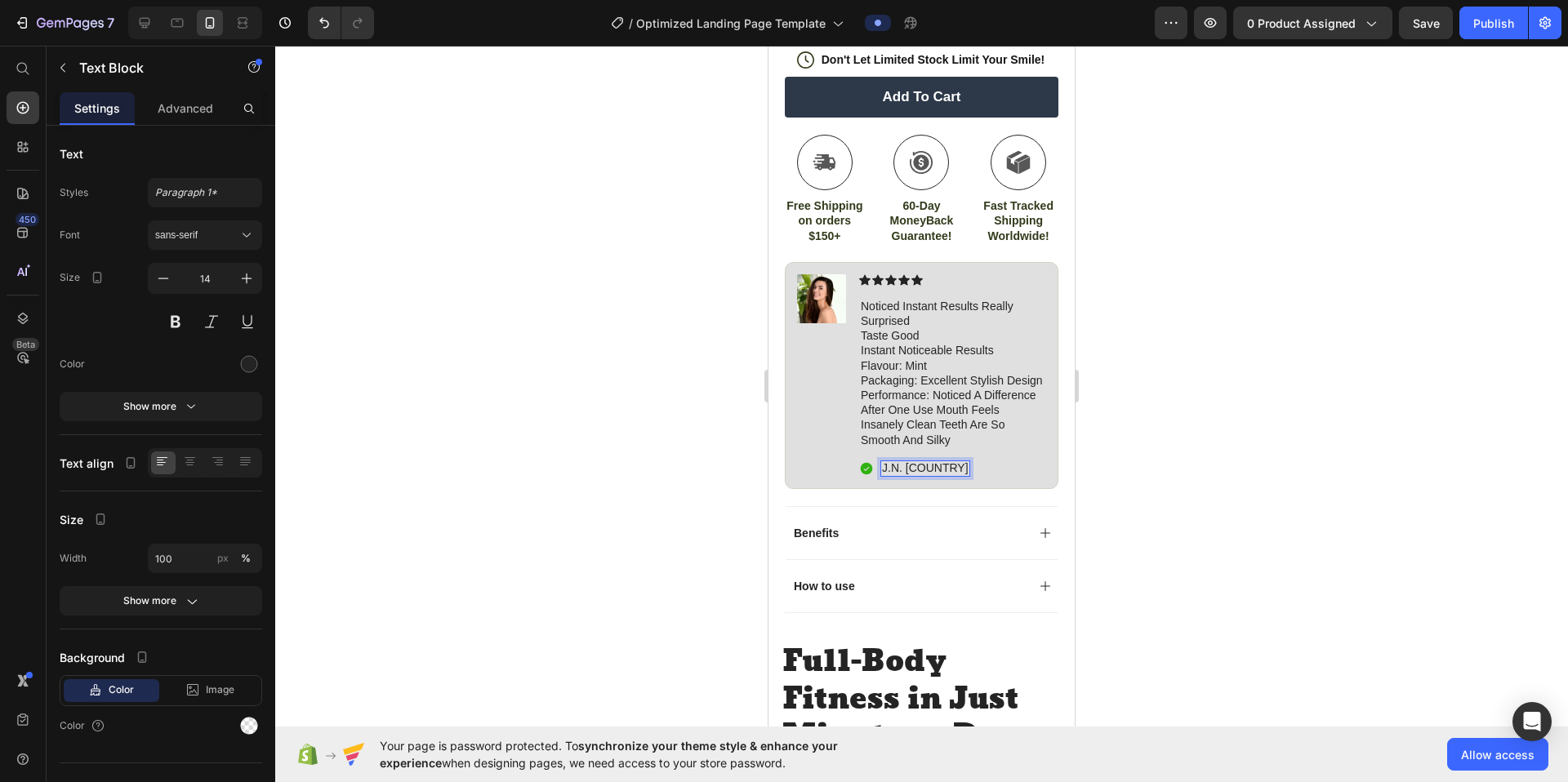 click on "J.N. [COUNTRY]" at bounding box center (925, 468) 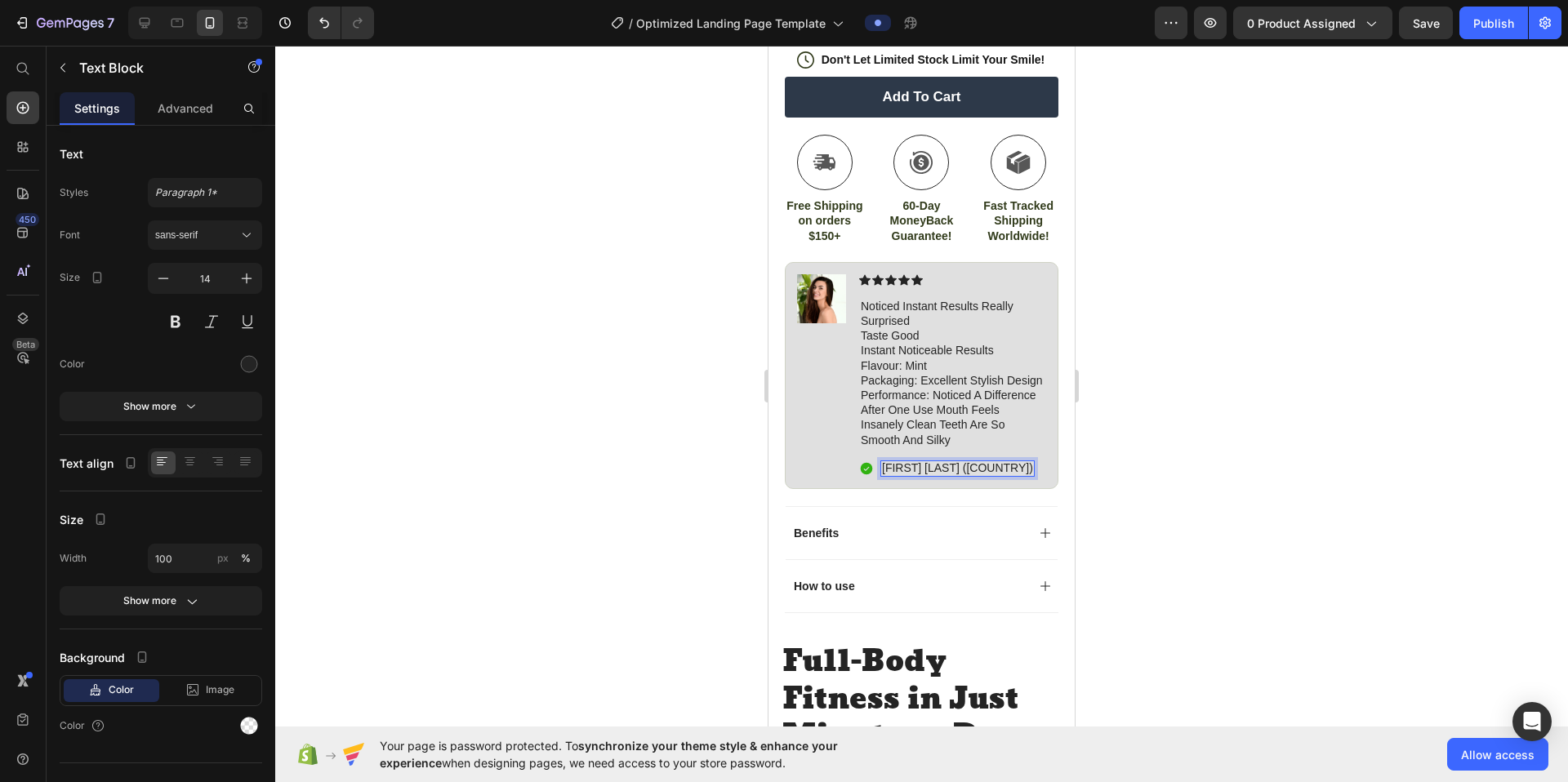 click 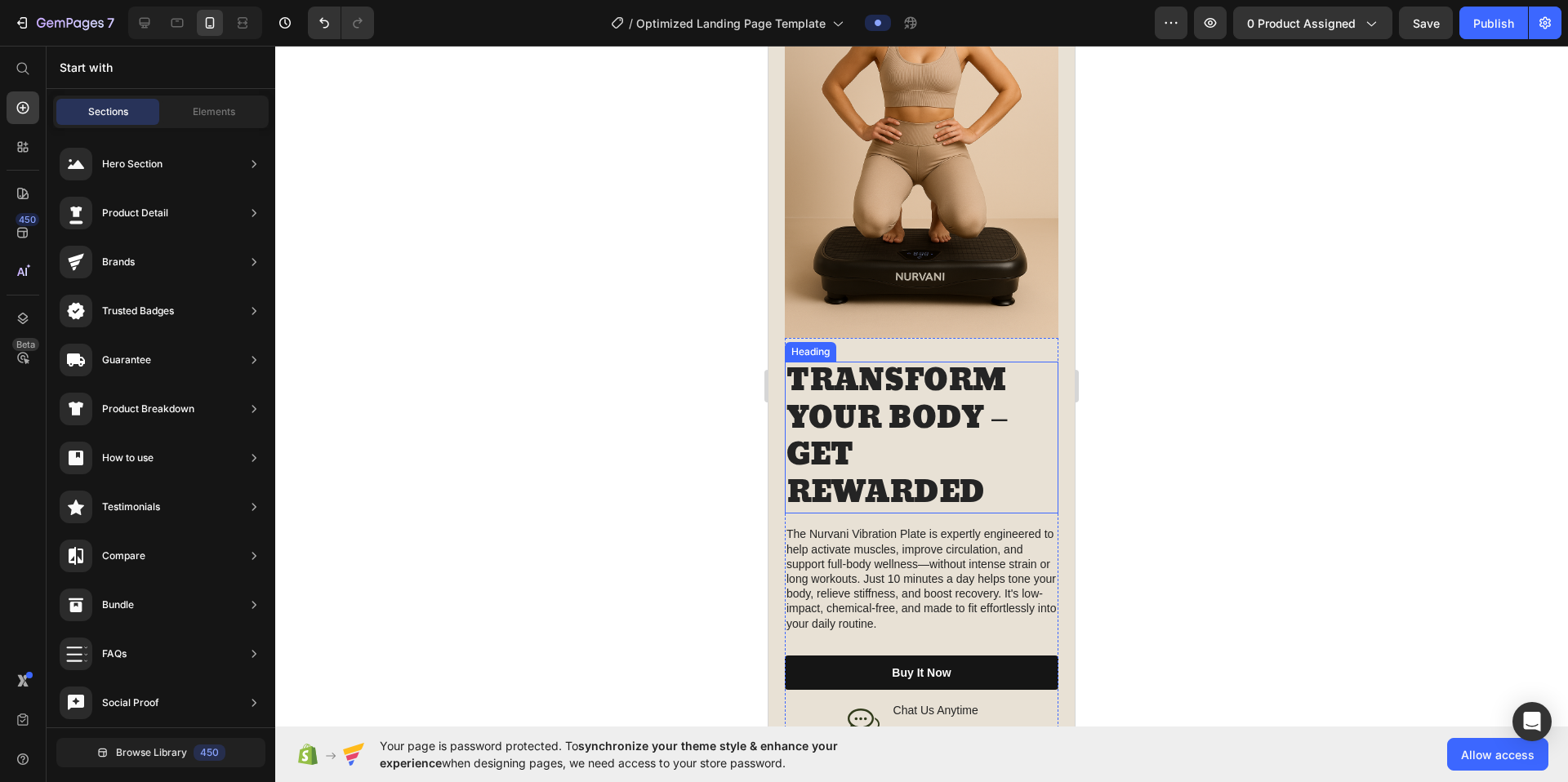 scroll, scrollTop: 1768, scrollLeft: 0, axis: vertical 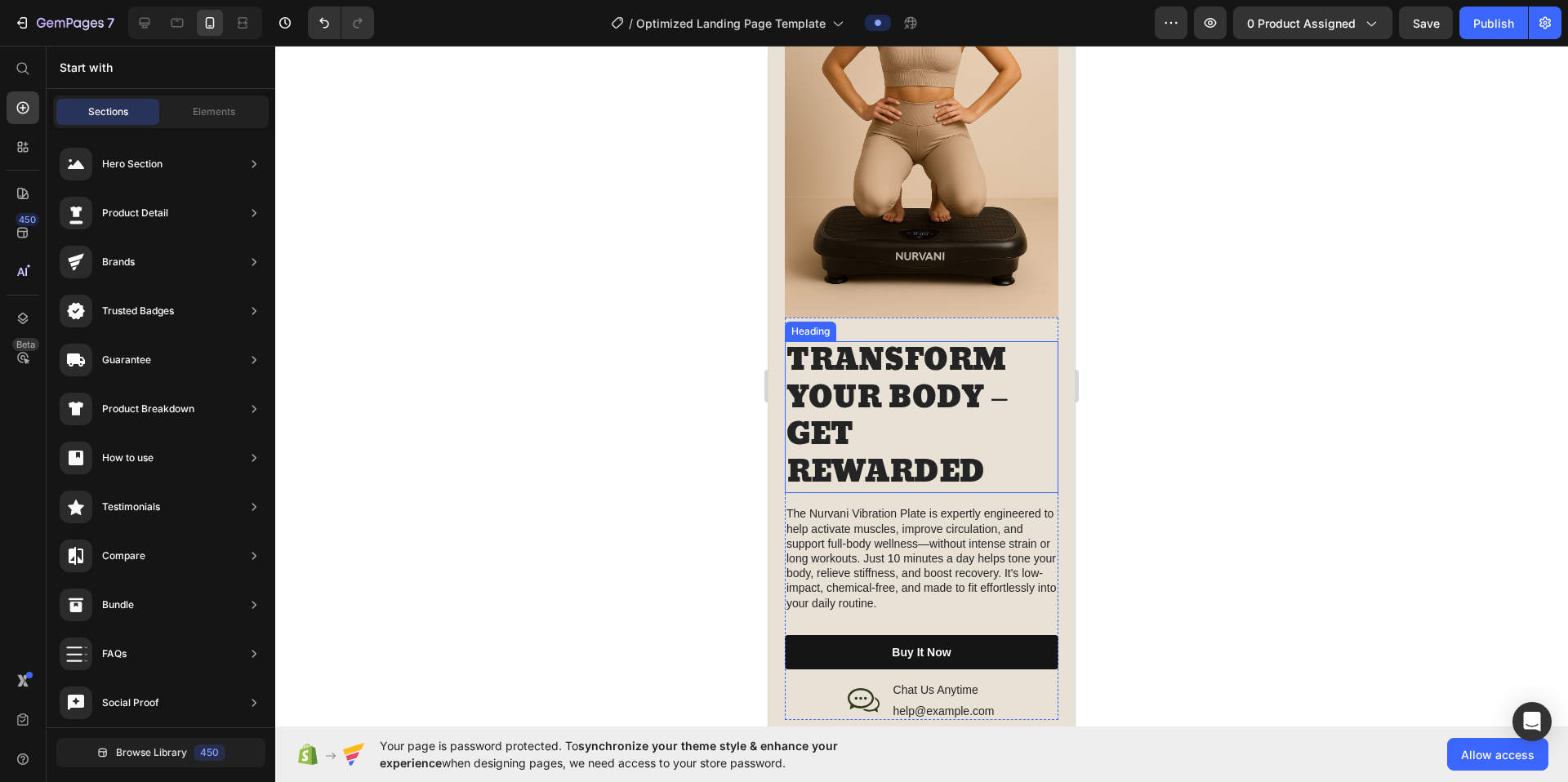 click on "TRANSFORM YOUR BODY –  GET REWARDED" at bounding box center (921, 417) 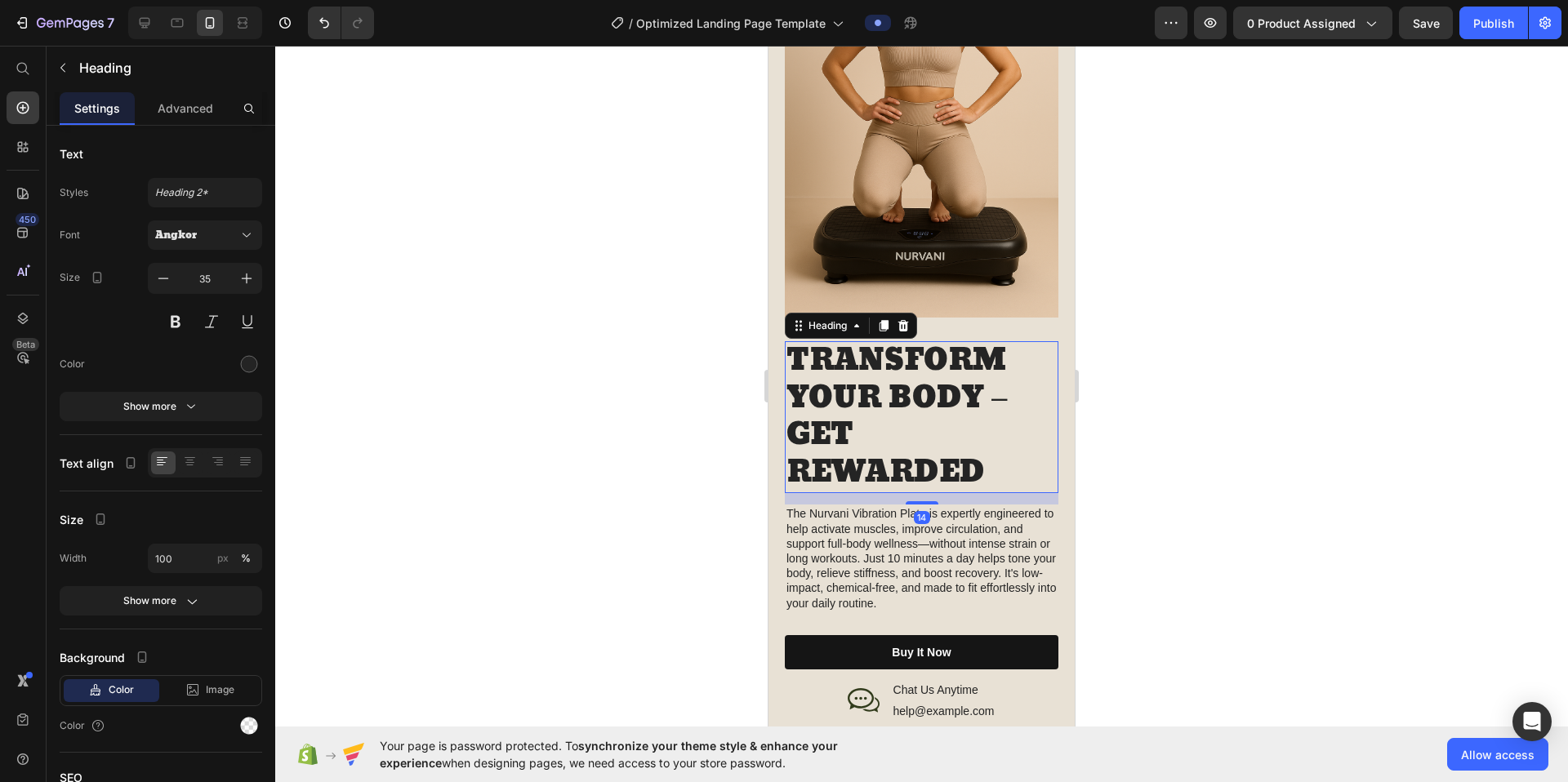 click on "TRANSFORM YOUR BODY –  GET REWARDED" at bounding box center [921, 417] 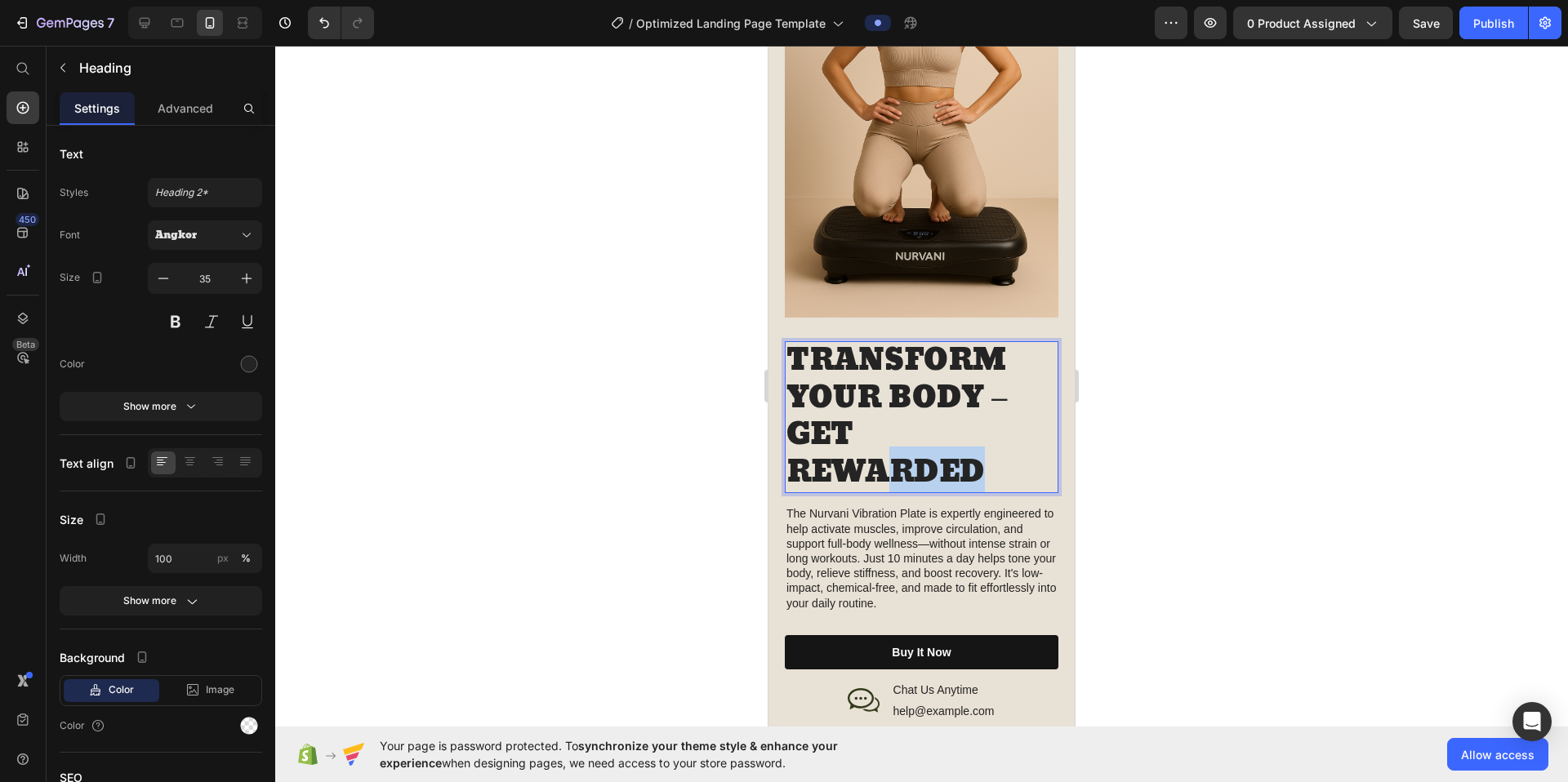 drag, startPoint x: 990, startPoint y: 448, endPoint x: 899, endPoint y: 442, distance: 91.197588 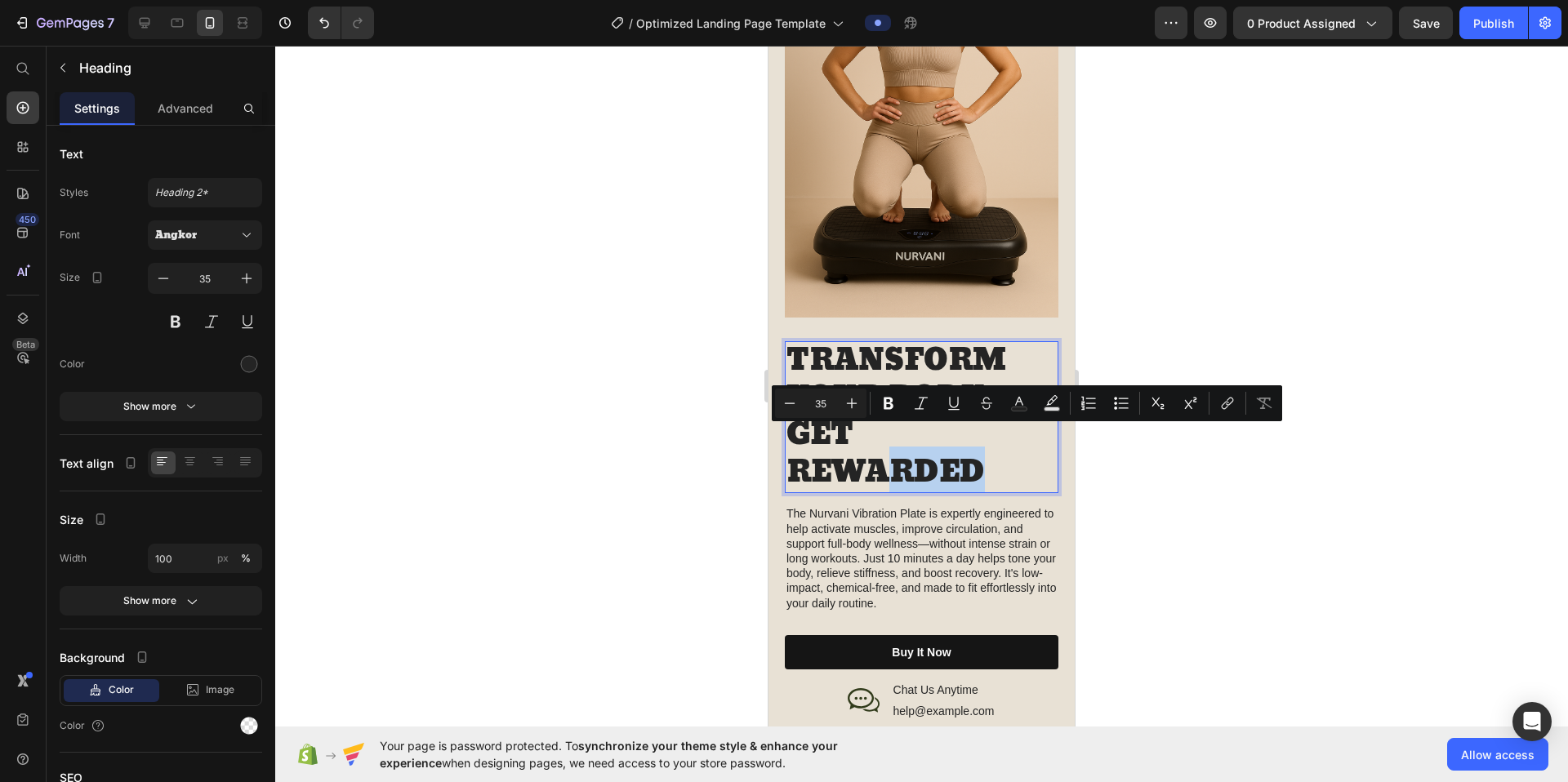 click on "TRANSFORM YOUR BODY –  GET REWARDED" at bounding box center (921, 417) 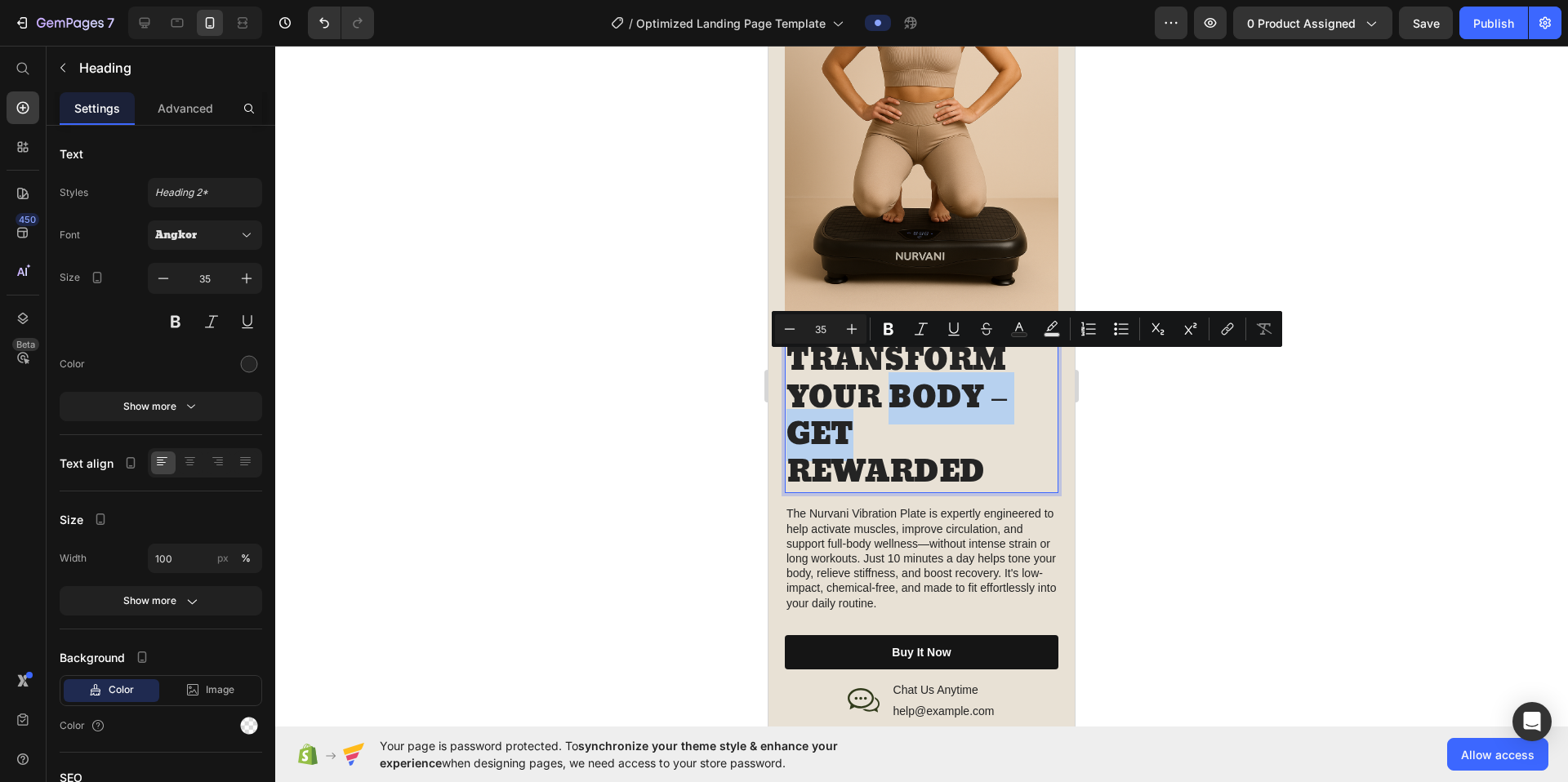 drag, startPoint x: 884, startPoint y: 418, endPoint x: 897, endPoint y: 382, distance: 38.275318 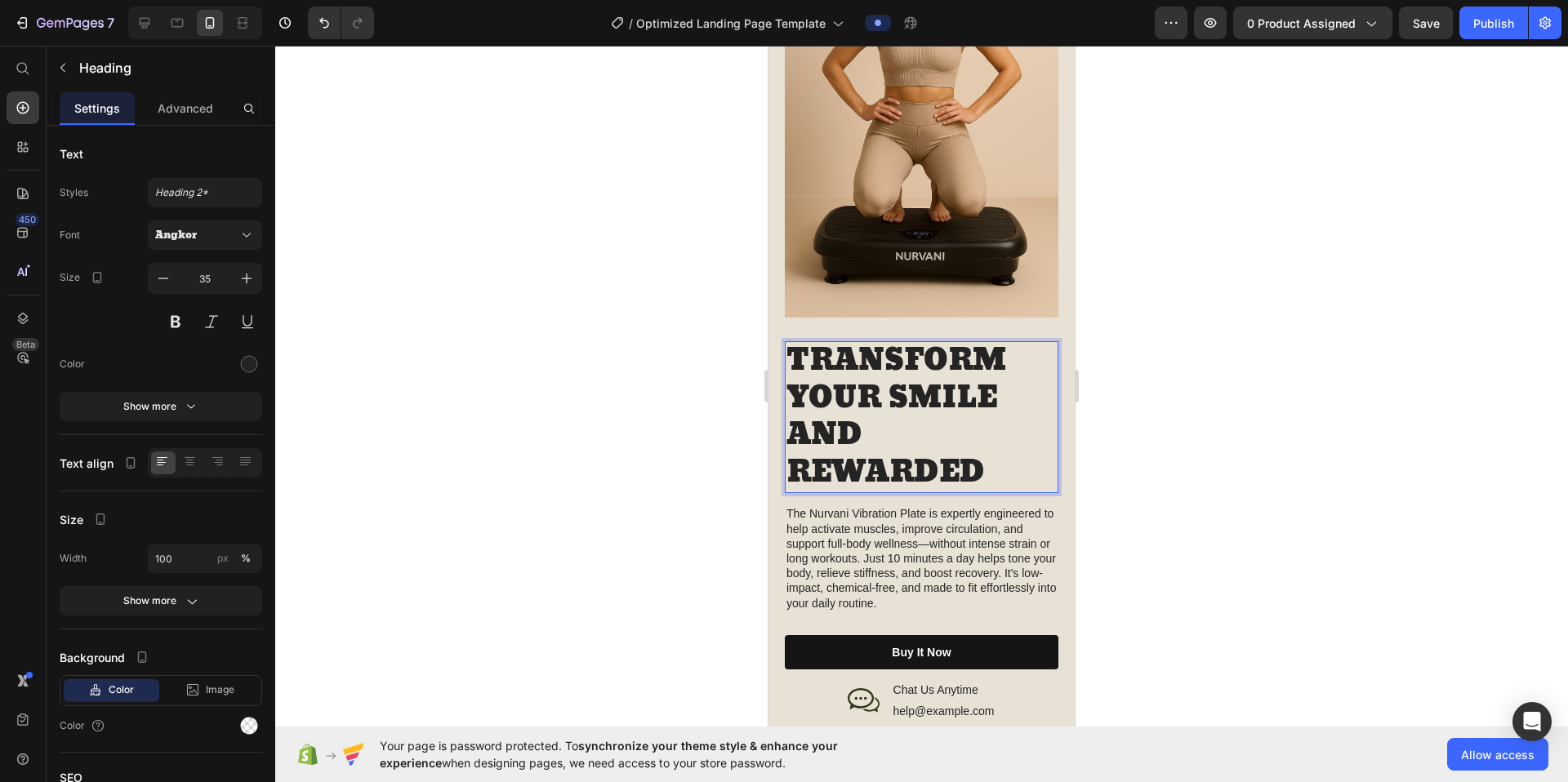 click on "TRANSFORM YOUR SMILE AND REWARDED" at bounding box center [921, 417] 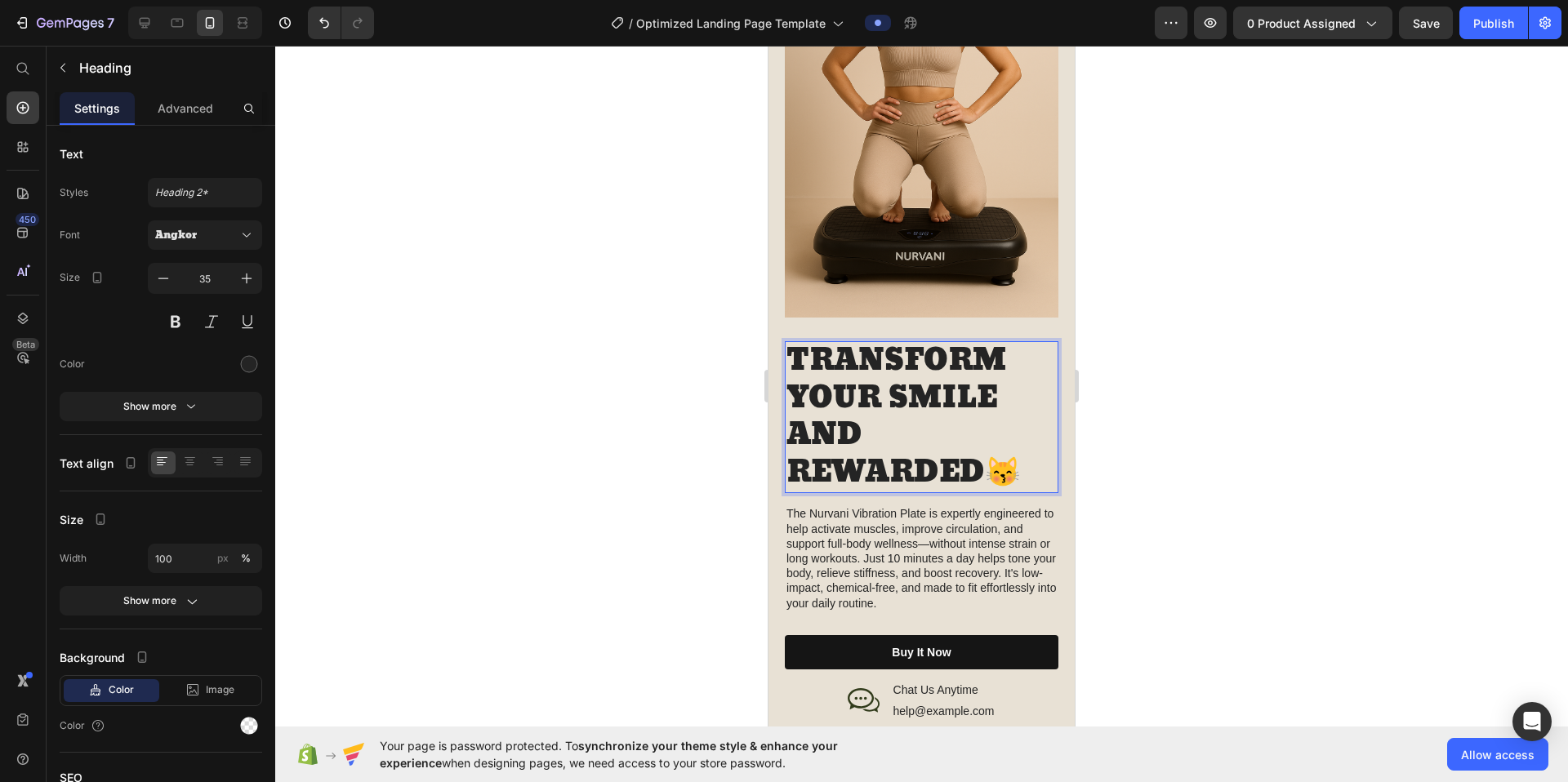 click 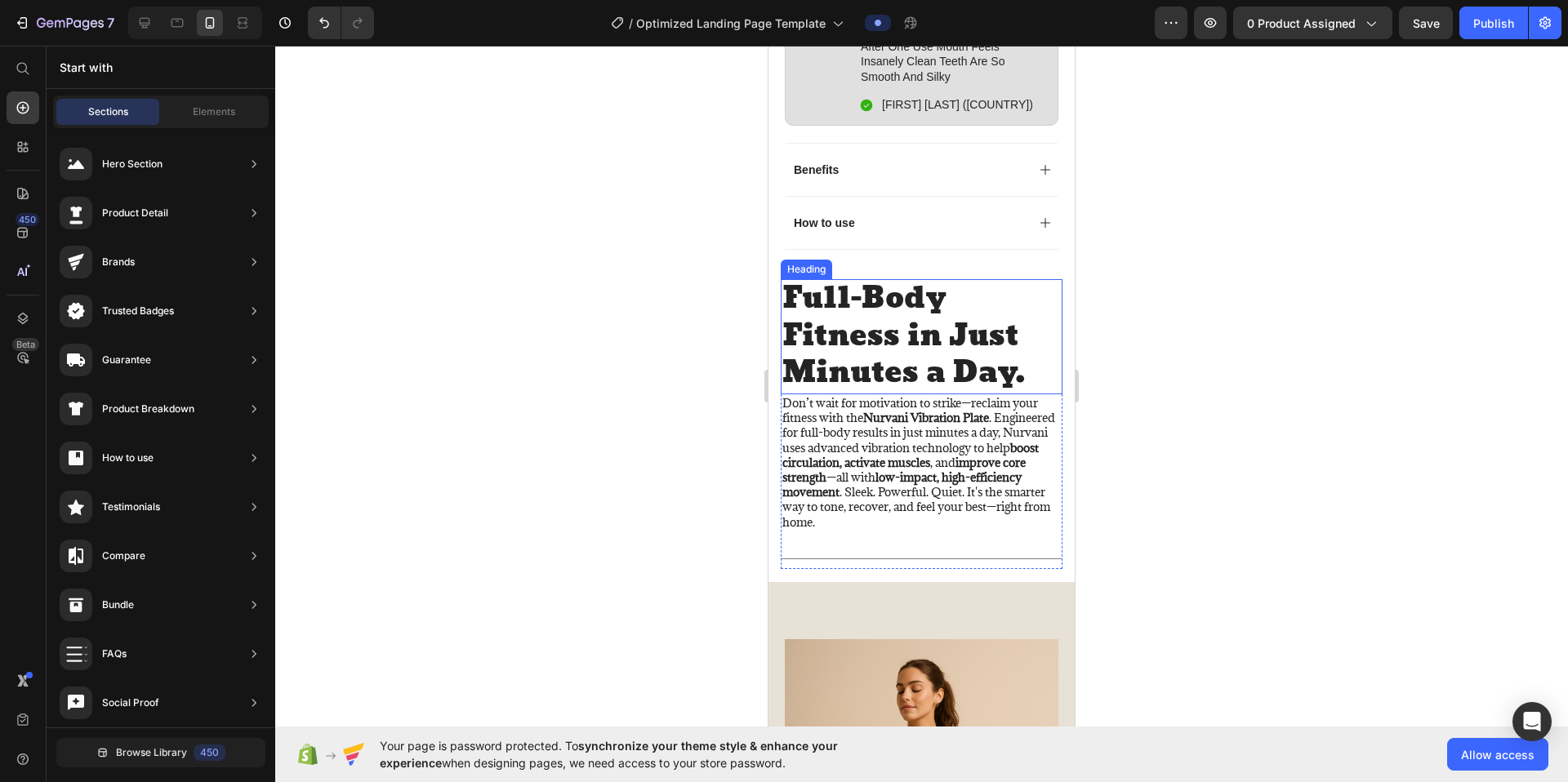 scroll, scrollTop: 1026, scrollLeft: 0, axis: vertical 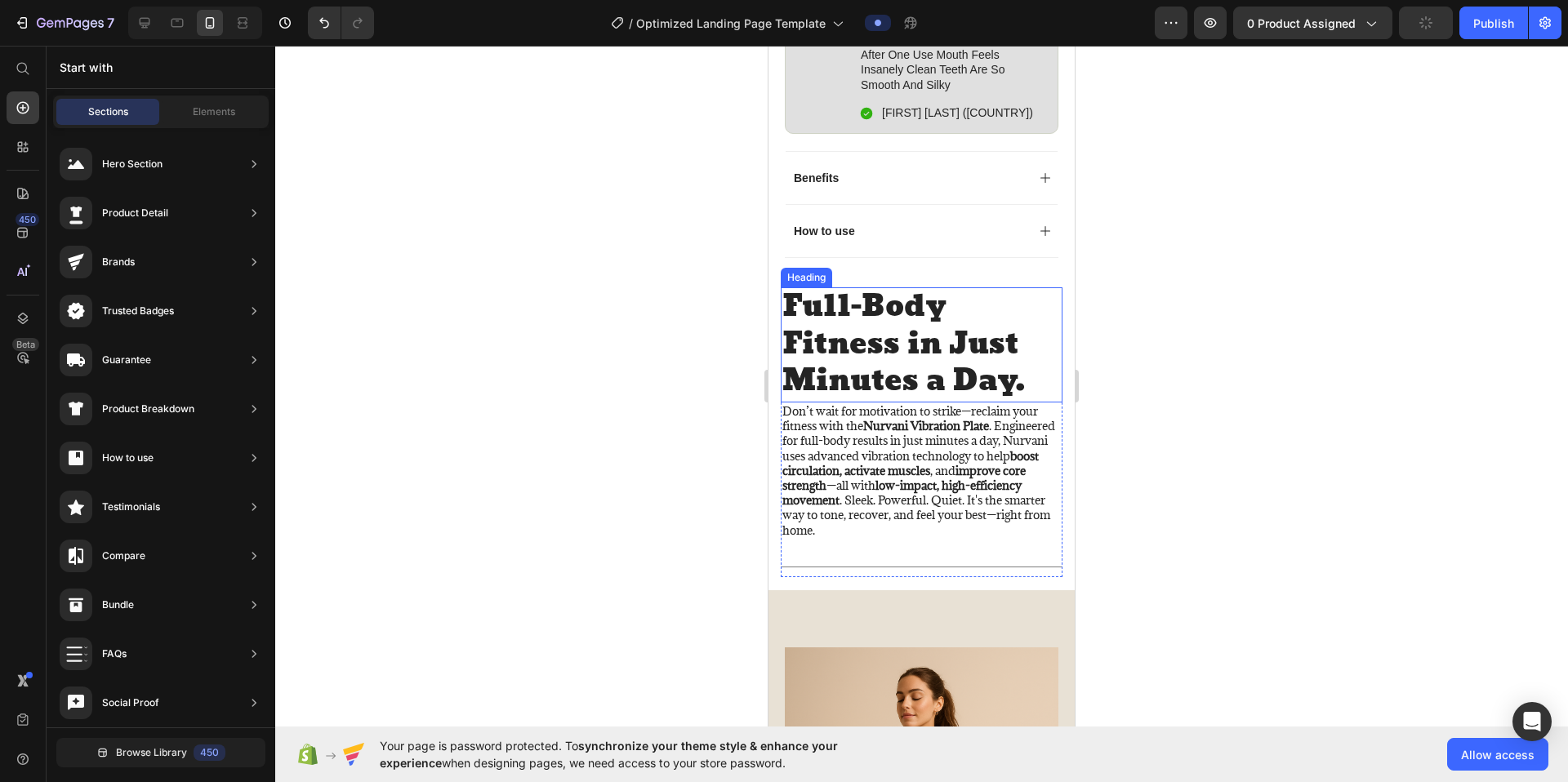 click on "Full-Body Fitness in Just Minutes a Day." at bounding box center [921, 344] 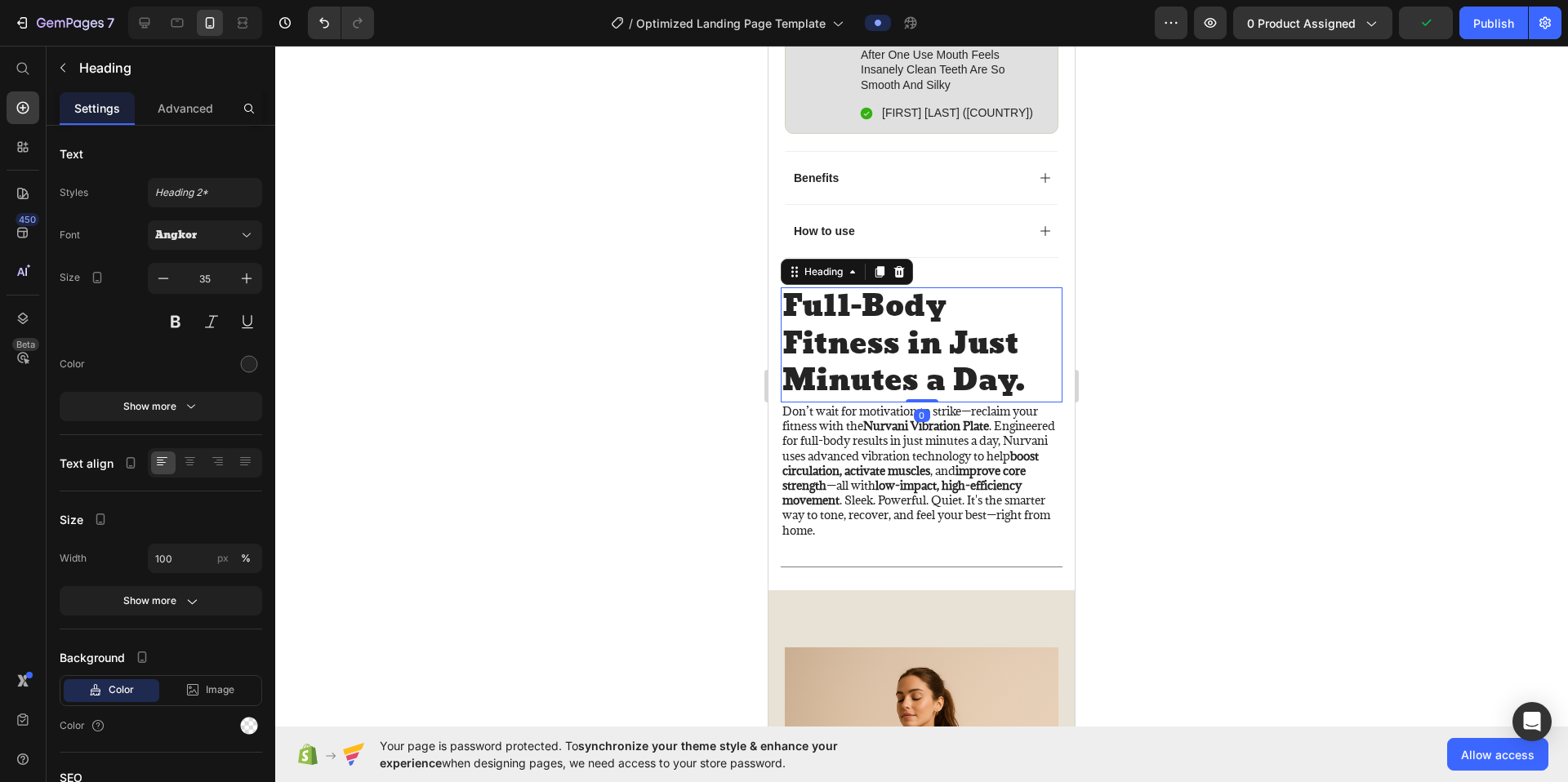 click on "Full-Body Fitness in Just Minutes a Day." at bounding box center [921, 344] 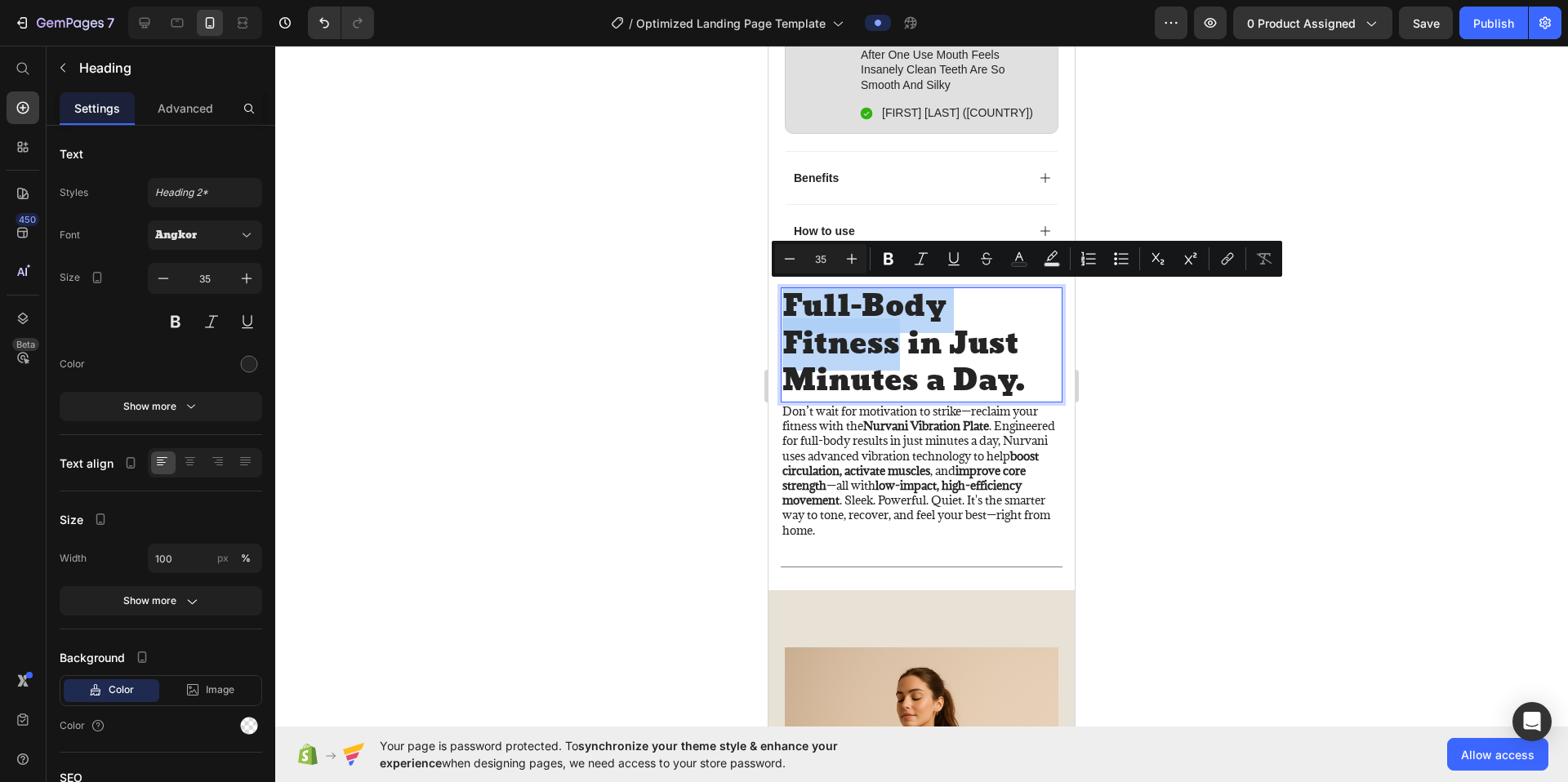 drag, startPoint x: 786, startPoint y: 312, endPoint x: 902, endPoint y: 345, distance: 120.60265 